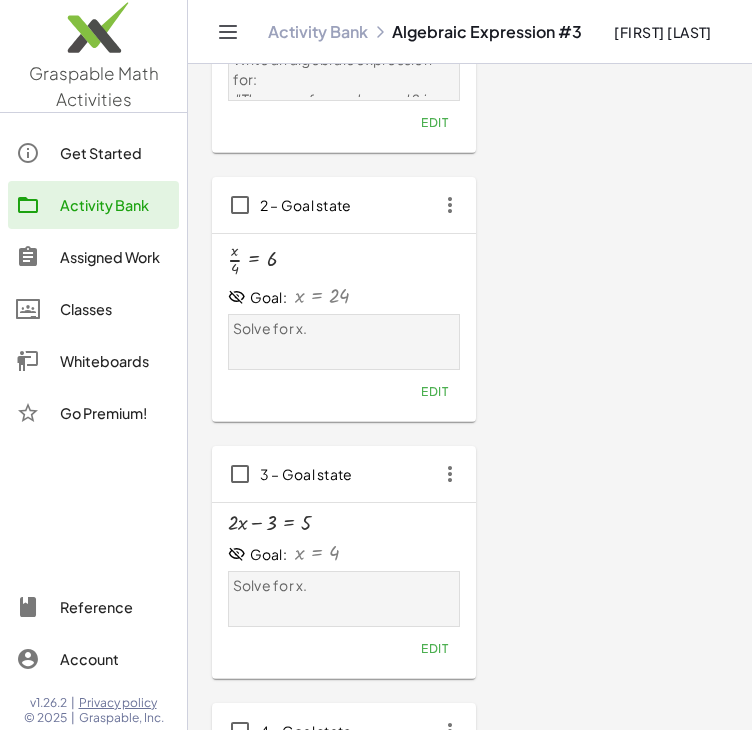 scroll, scrollTop: 0, scrollLeft: 0, axis: both 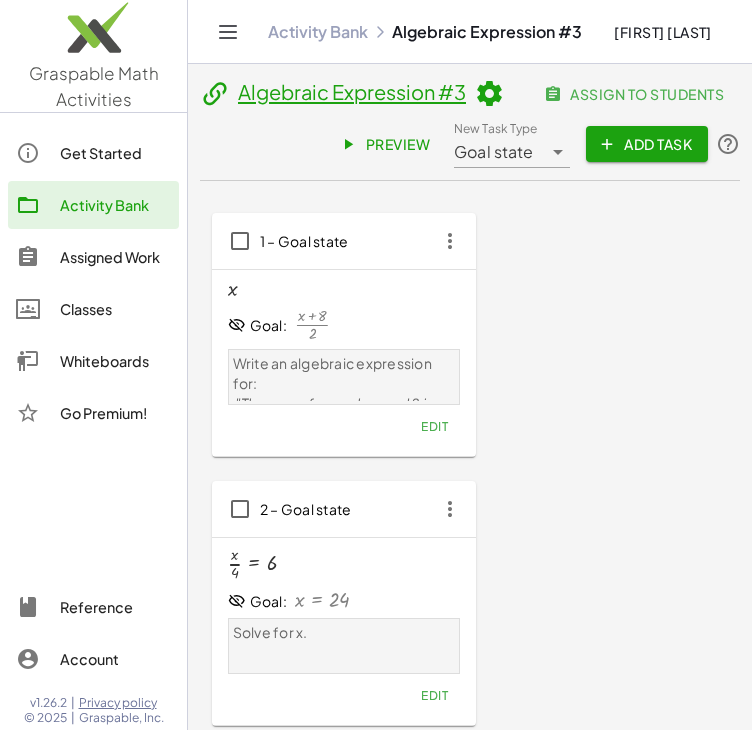 click at bounding box center [489, 94] 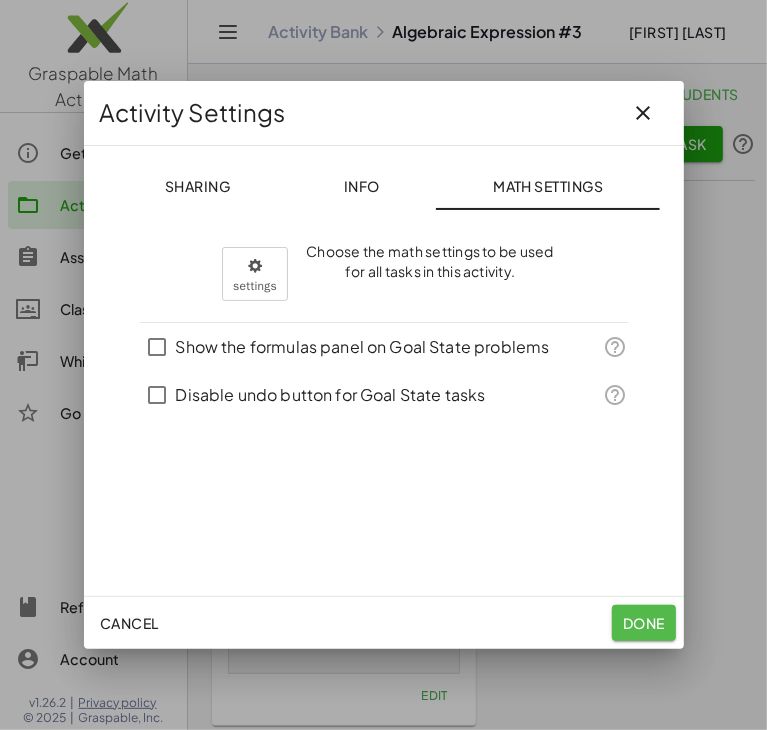 click on "Done" 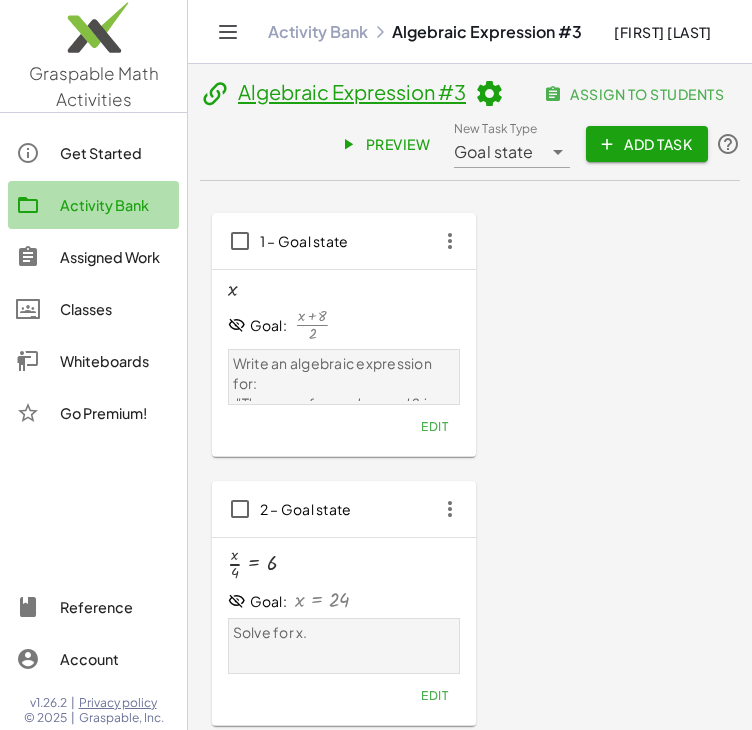 click on "Activity Bank" 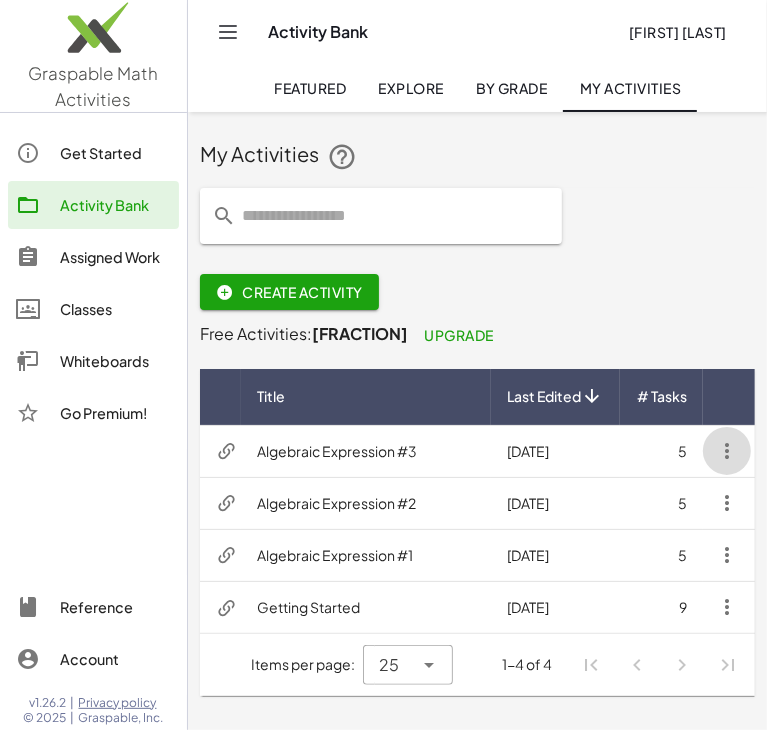 click at bounding box center (727, 451) 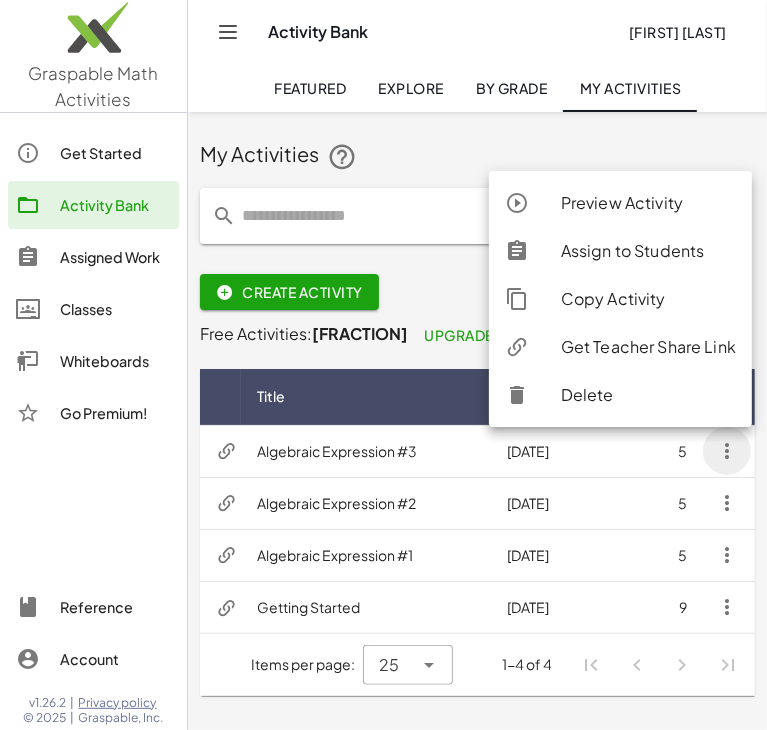 click on "Copy Activity" 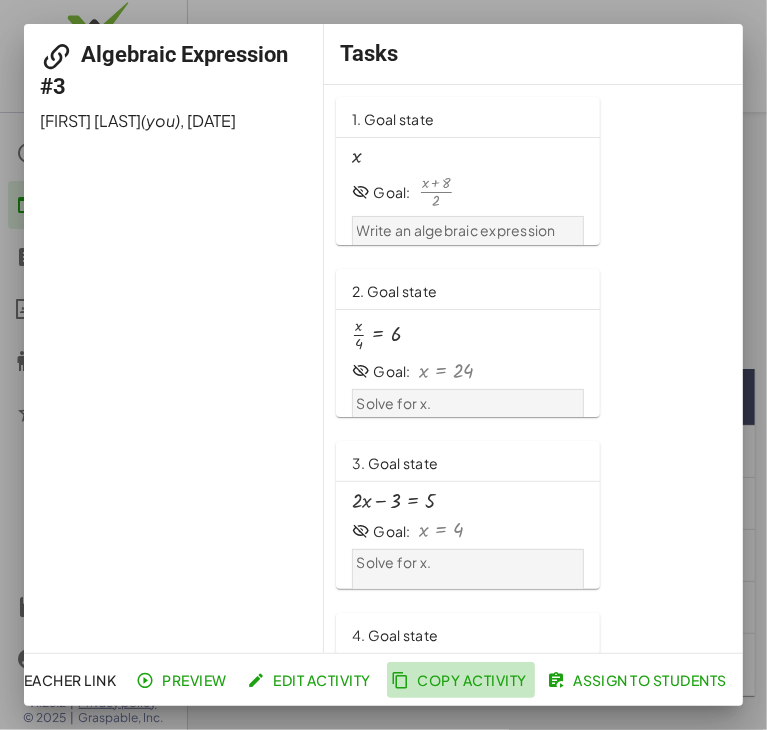 click on "Copy Activity" 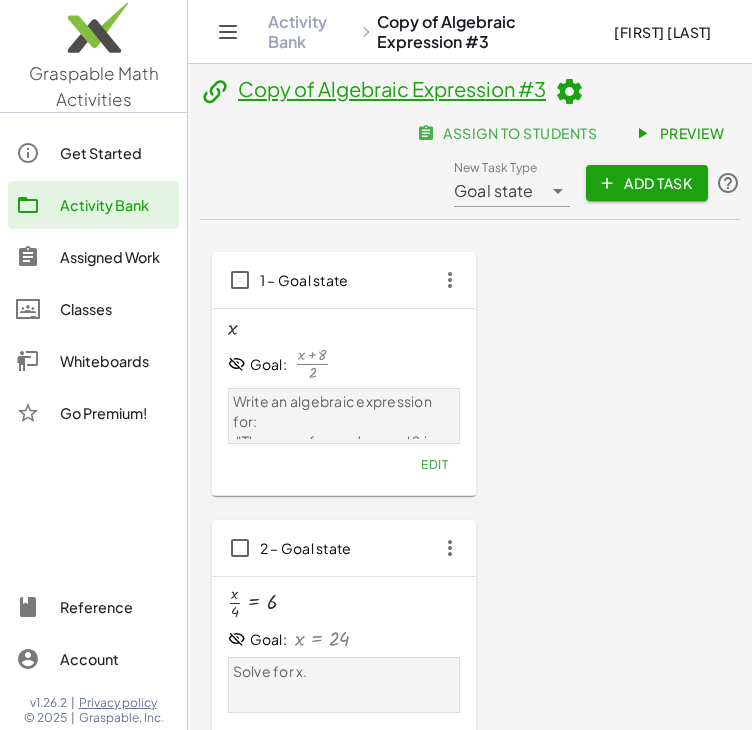 click at bounding box center (569, 92) 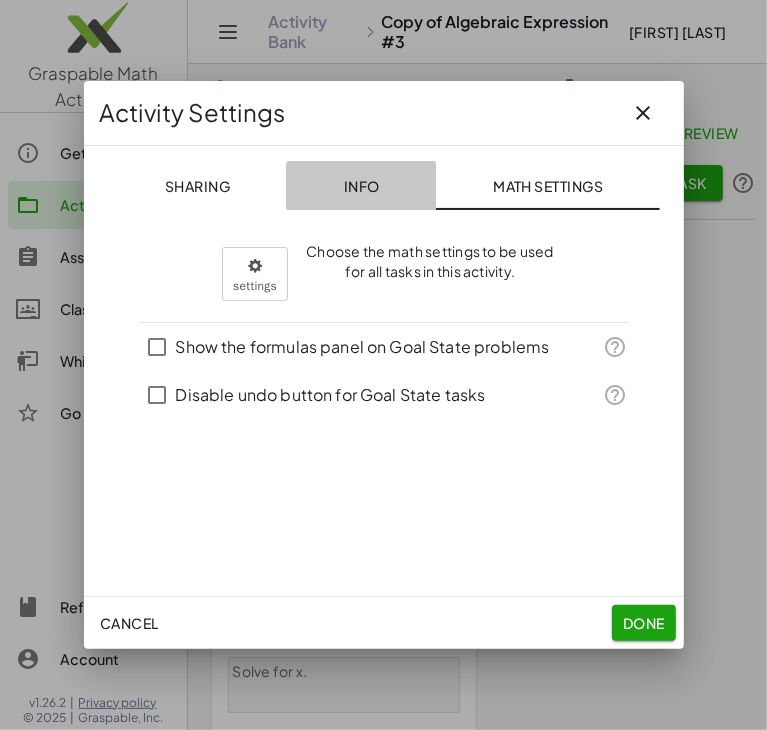 click on "Info" 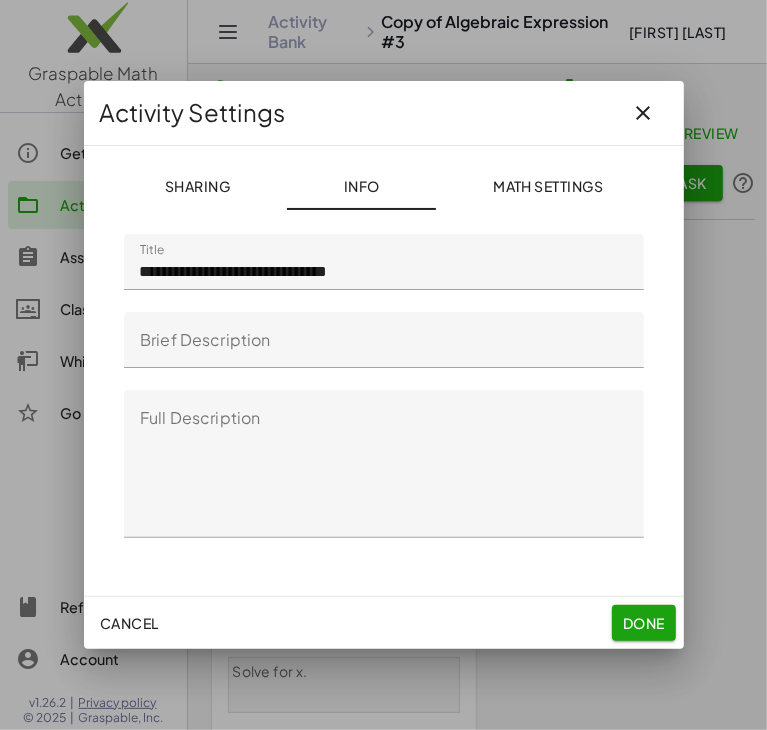 click on "**********" 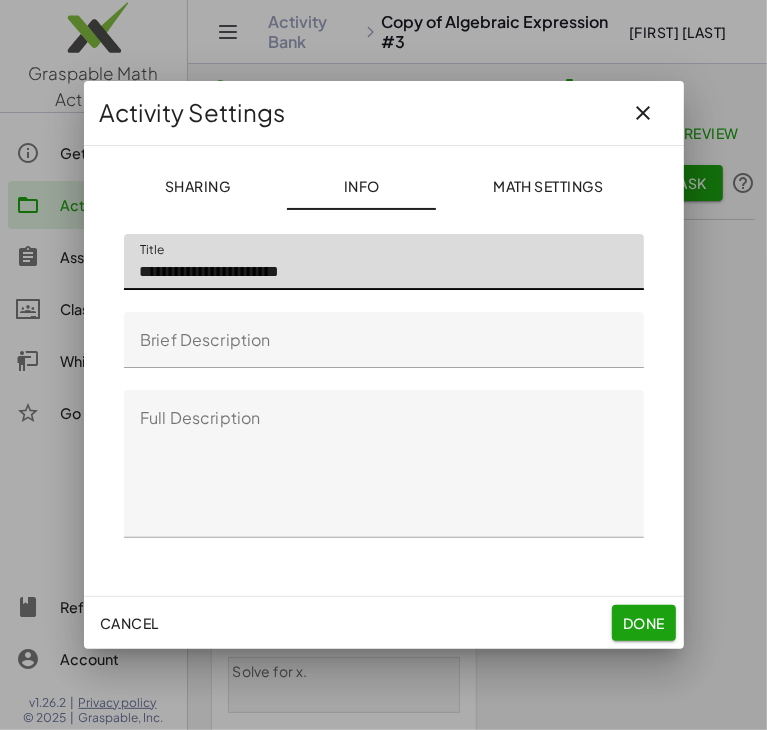 type on "**********" 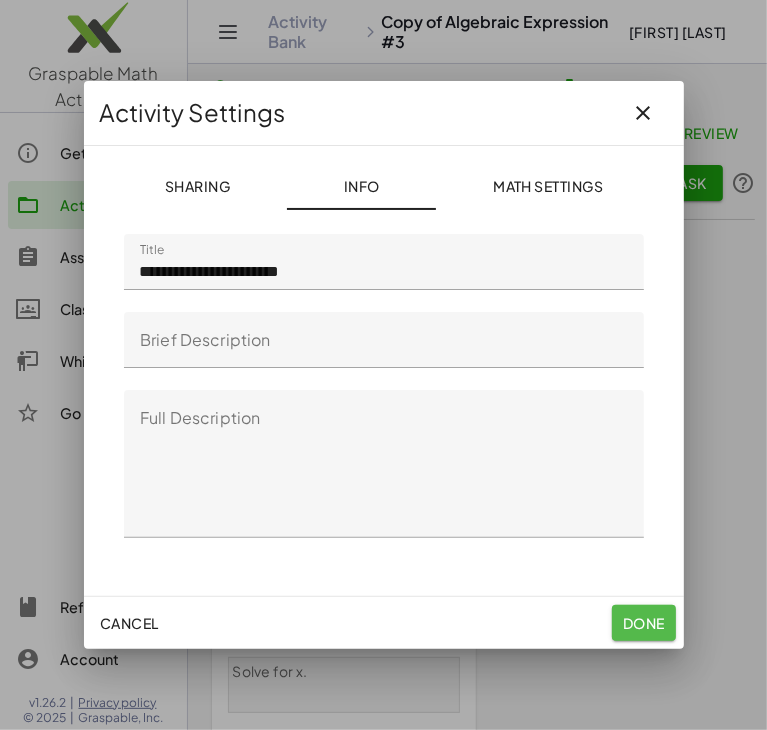 click on "Done" 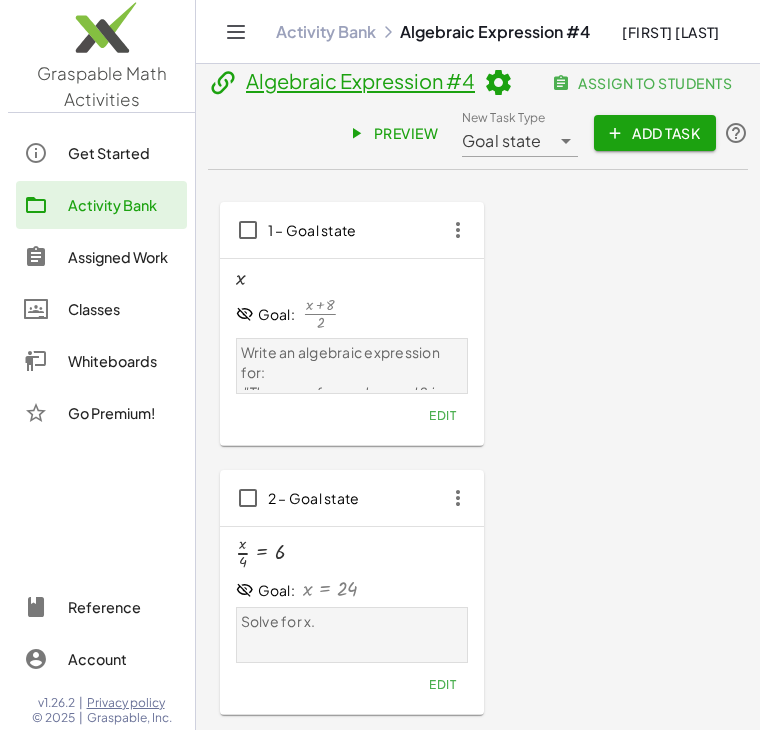 scroll, scrollTop: 0, scrollLeft: 0, axis: both 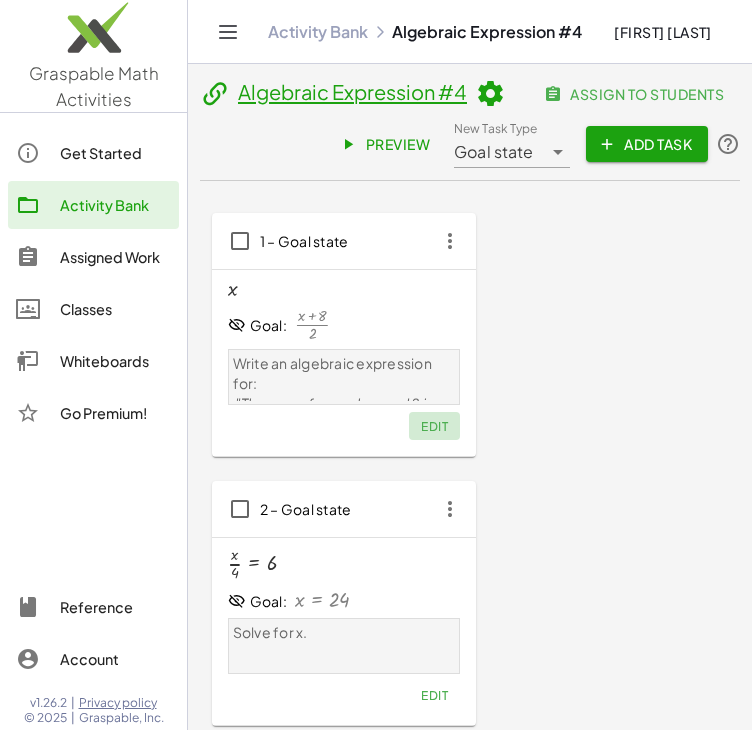 click on "Edit" 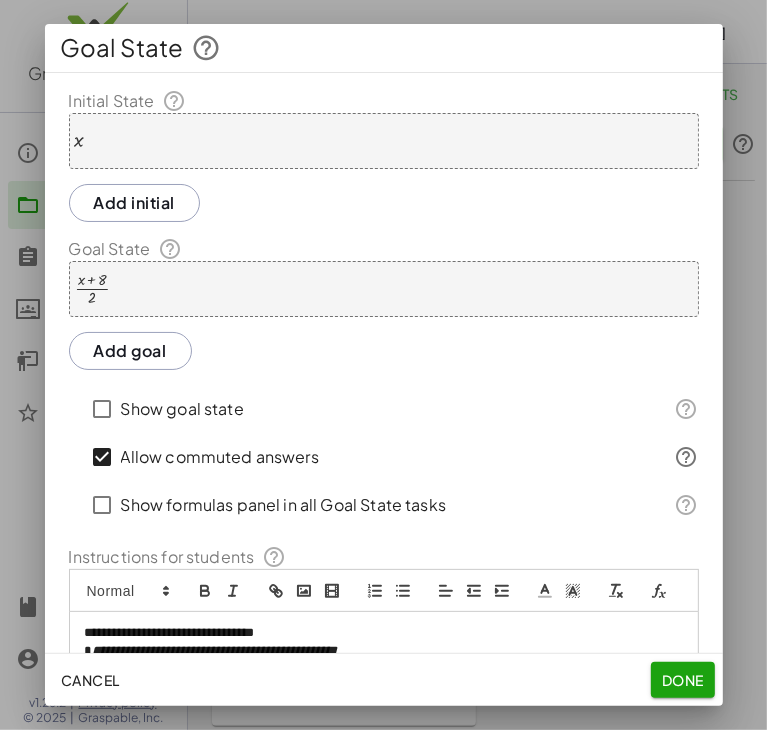scroll, scrollTop: 109, scrollLeft: 0, axis: vertical 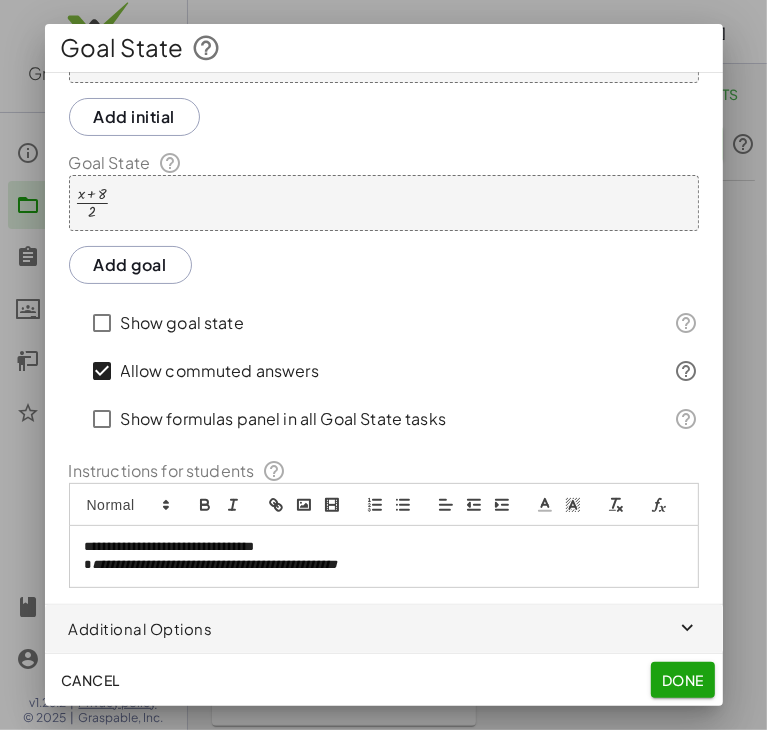 click on "**********" at bounding box center (215, 564) 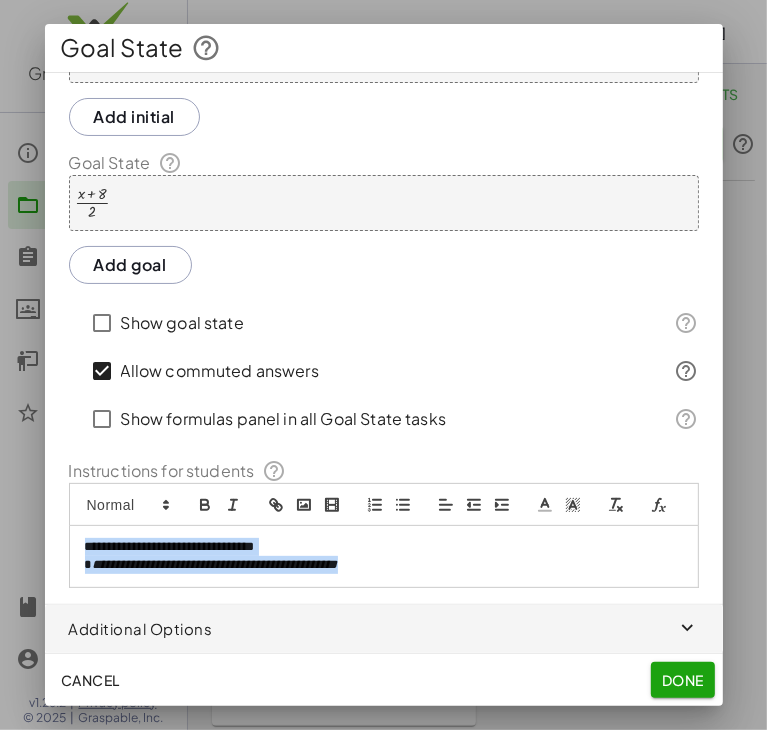 click on "**********" at bounding box center [376, 565] 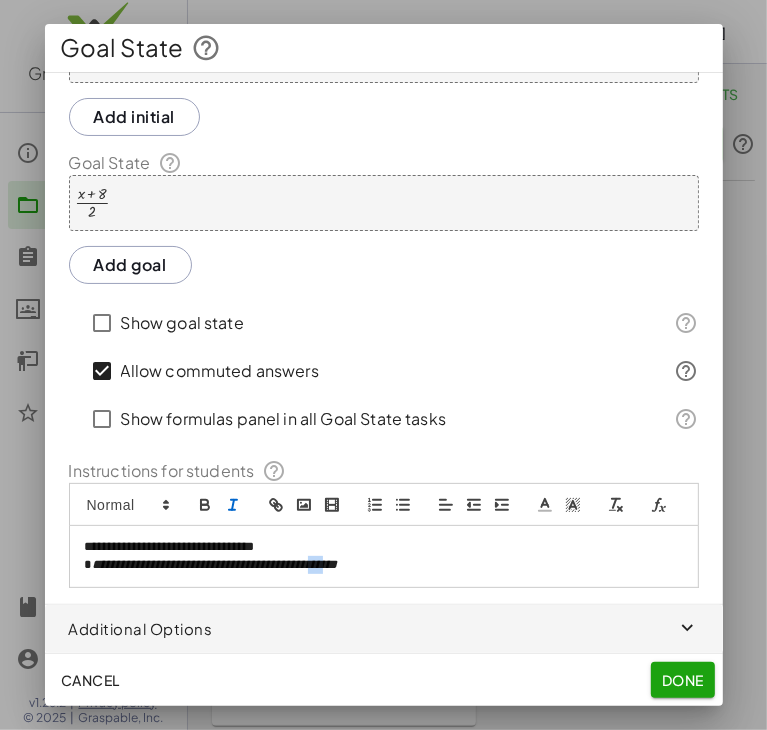 click on "**********" at bounding box center [376, 565] 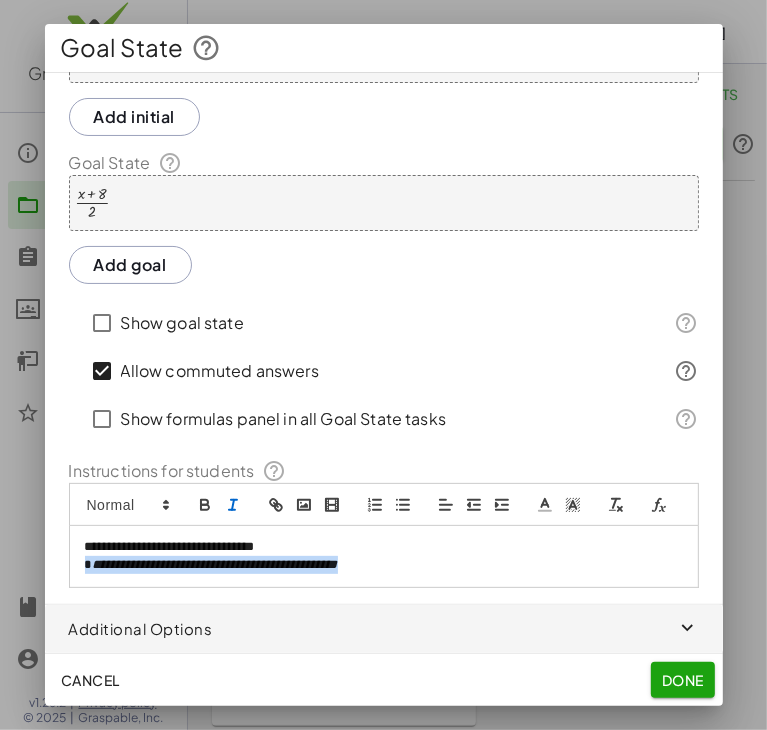 click on "**********" at bounding box center (376, 565) 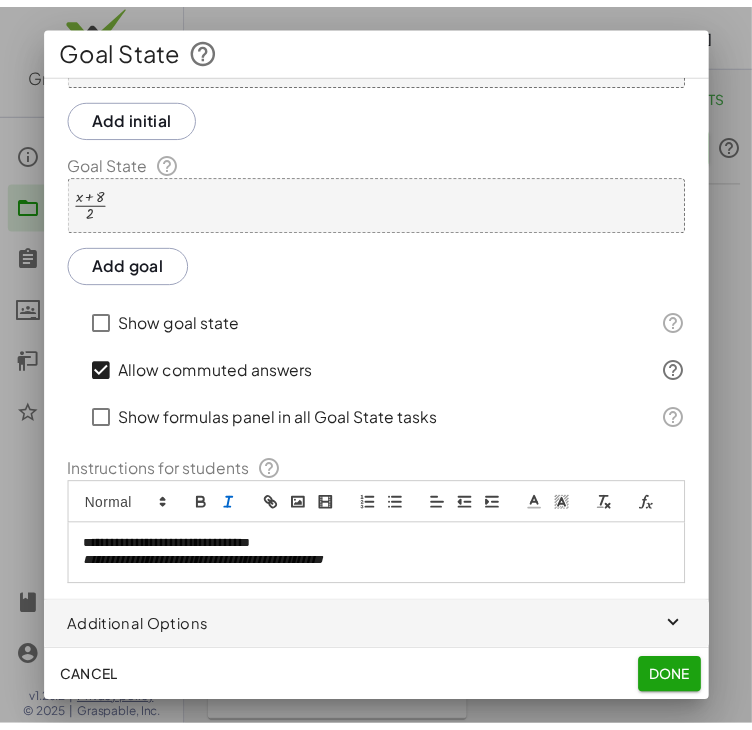 scroll, scrollTop: 0, scrollLeft: 0, axis: both 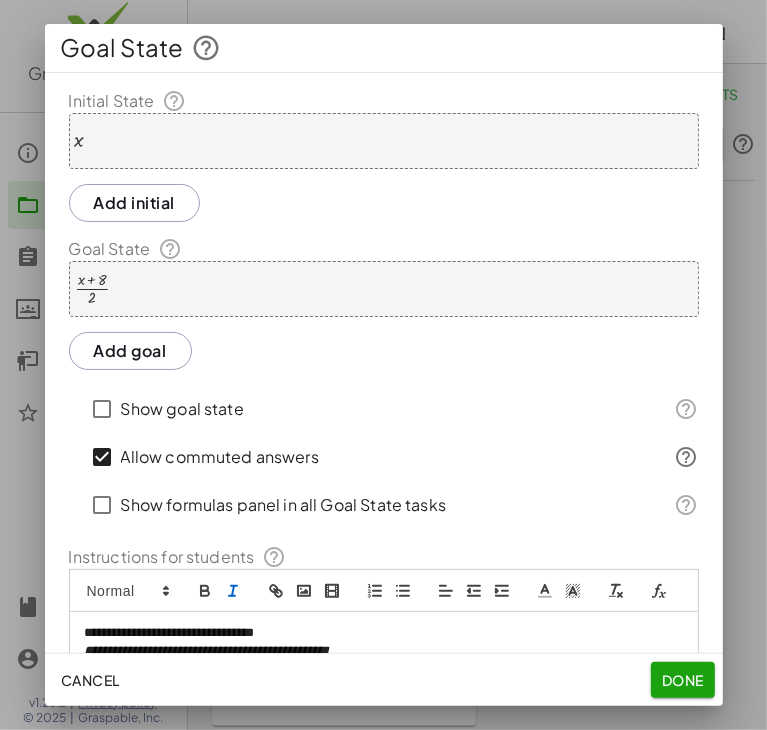 click on "· ( + x + 8 ) · 2" at bounding box center (384, 289) 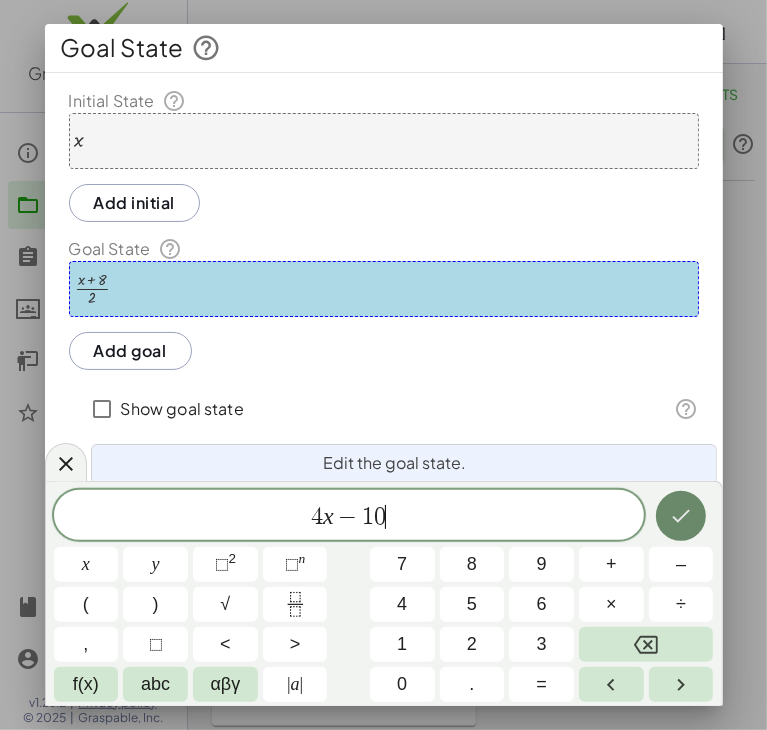 click 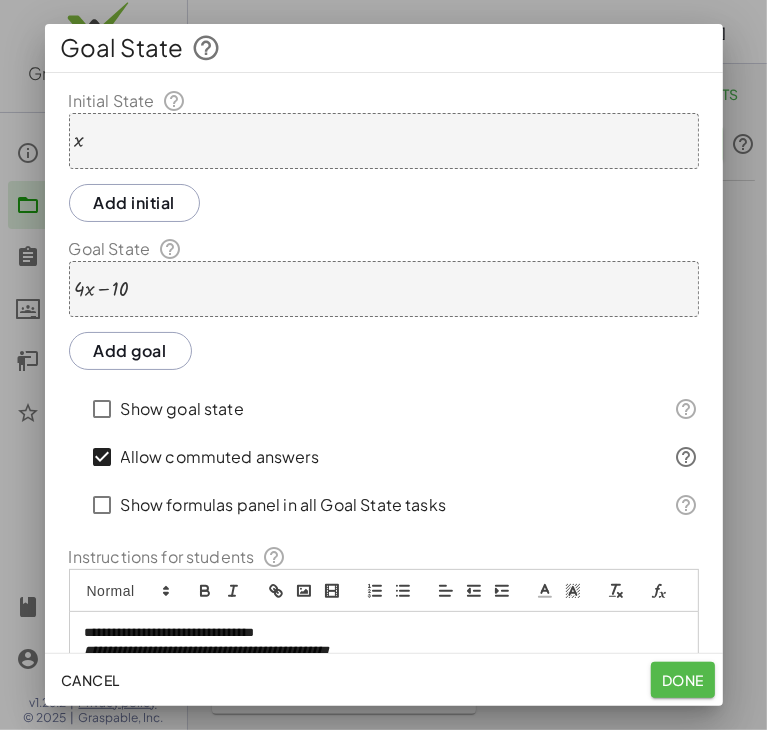 click on "Done" 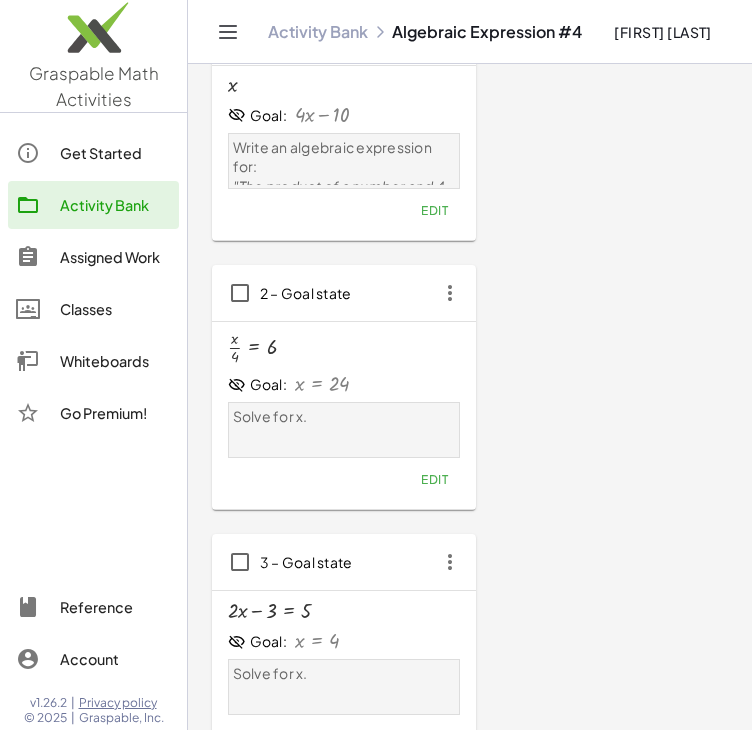 scroll, scrollTop: 214, scrollLeft: 0, axis: vertical 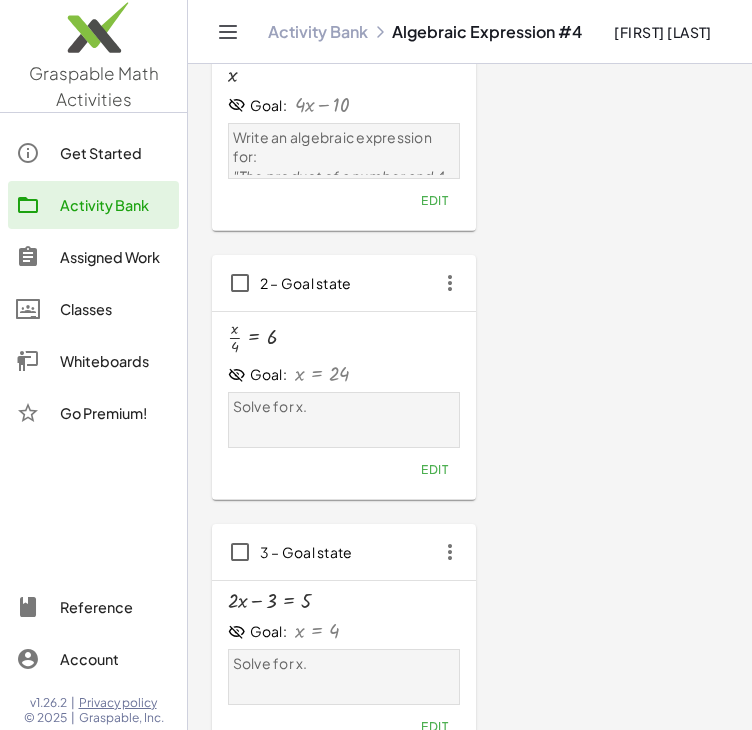 click on "· x · 4 = 6 Goal: x = [NUMBER] Solve for x.  Edit" at bounding box center (344, 402) 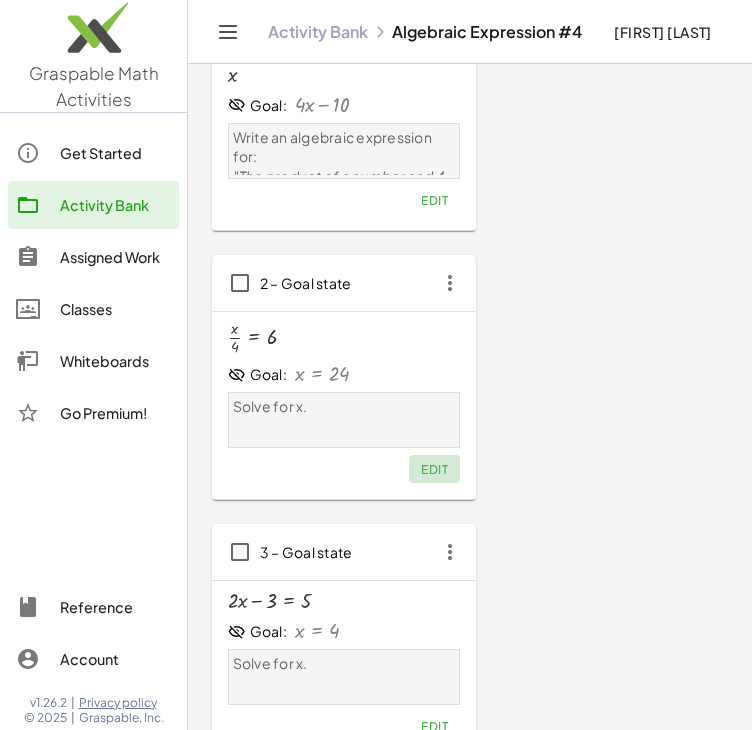click on "Edit" 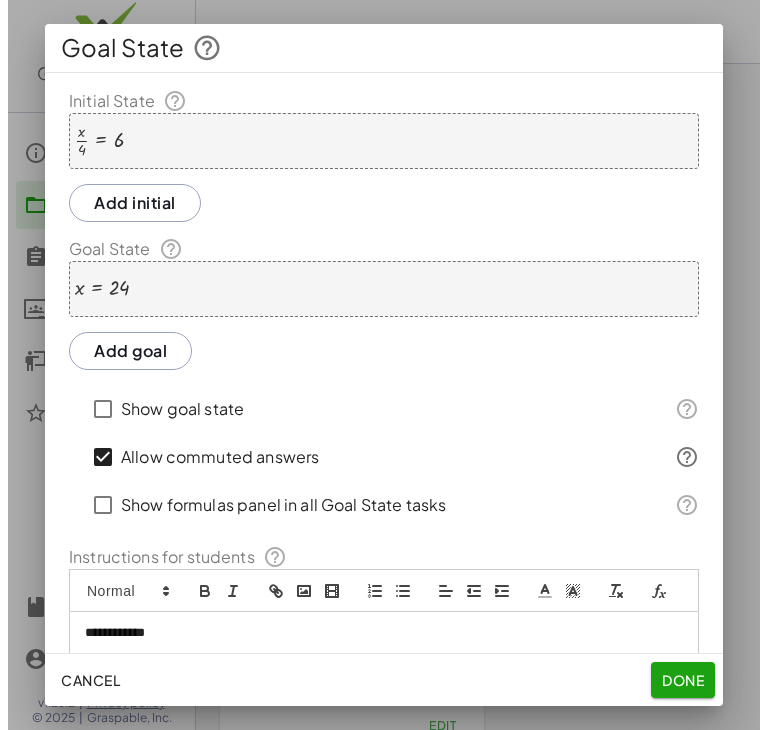 scroll, scrollTop: 0, scrollLeft: 0, axis: both 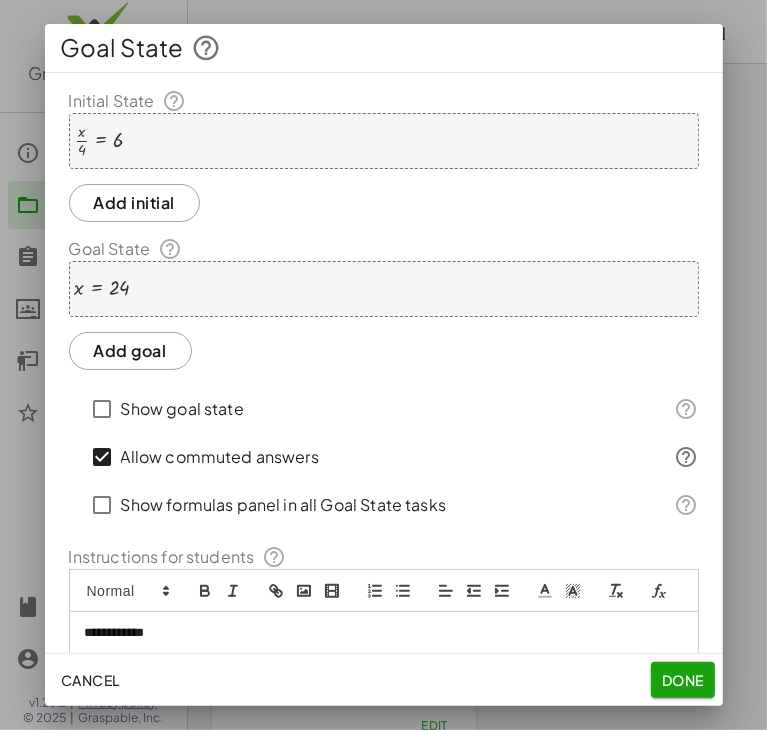 click on "· x · 4 = 6" at bounding box center (384, 141) 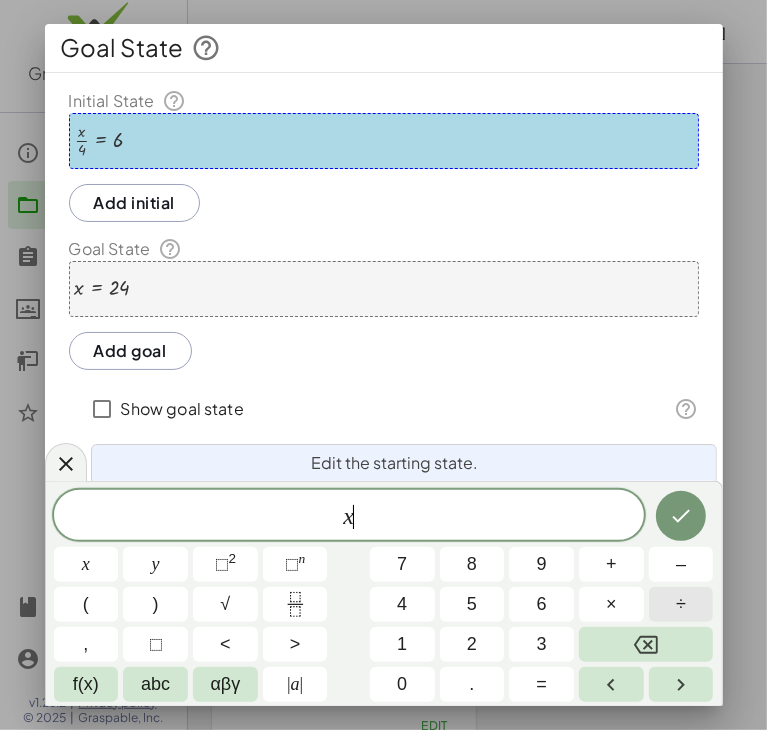 click on "÷" at bounding box center [681, 604] 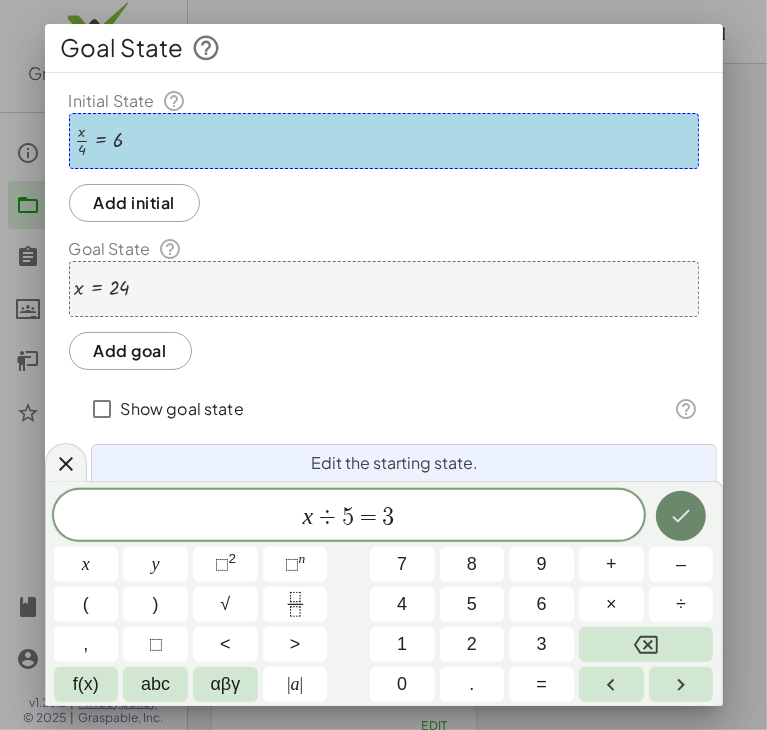 click 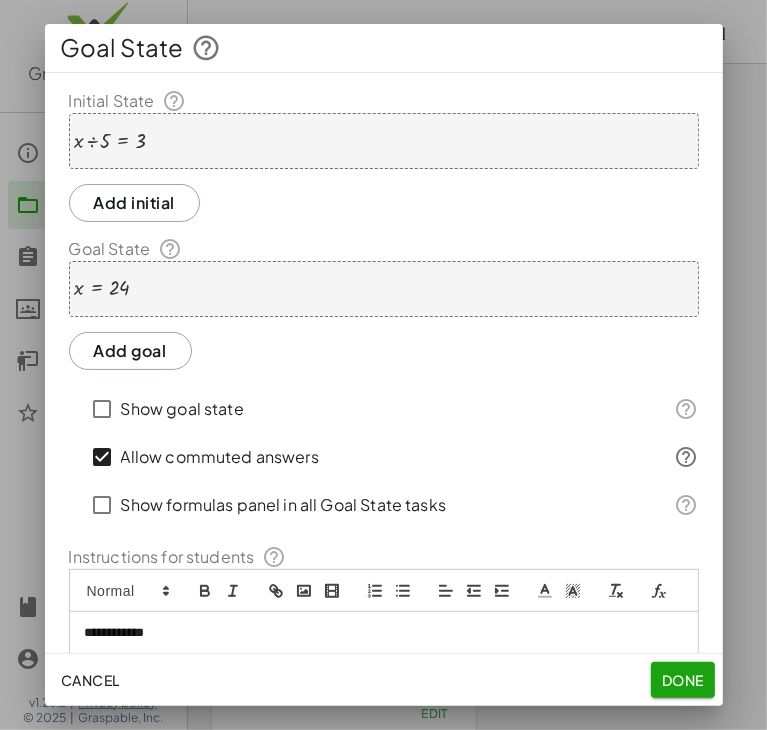 click on "x = [NUMBER]" at bounding box center (384, 289) 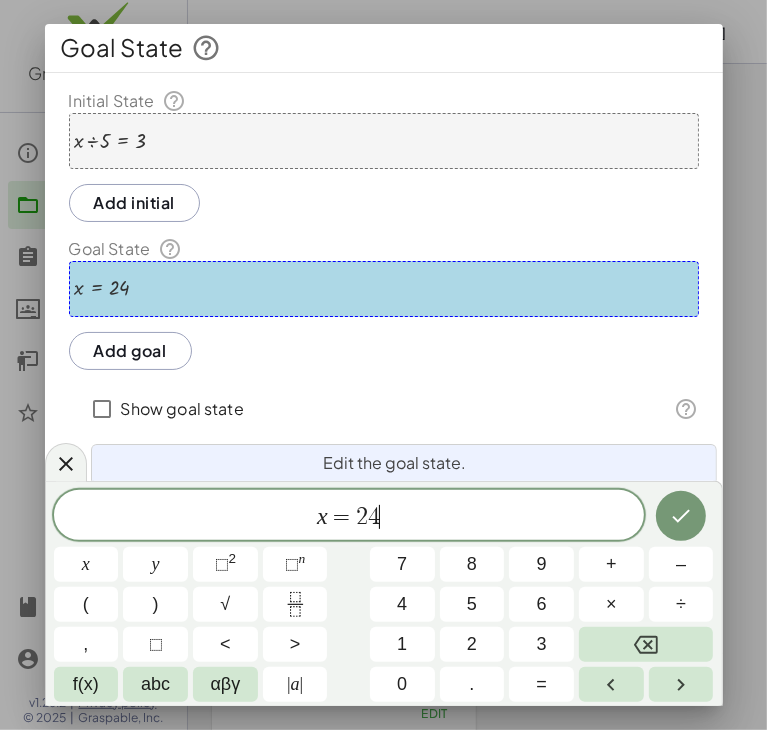 click on "x = [NUMBER]" at bounding box center [349, 517] 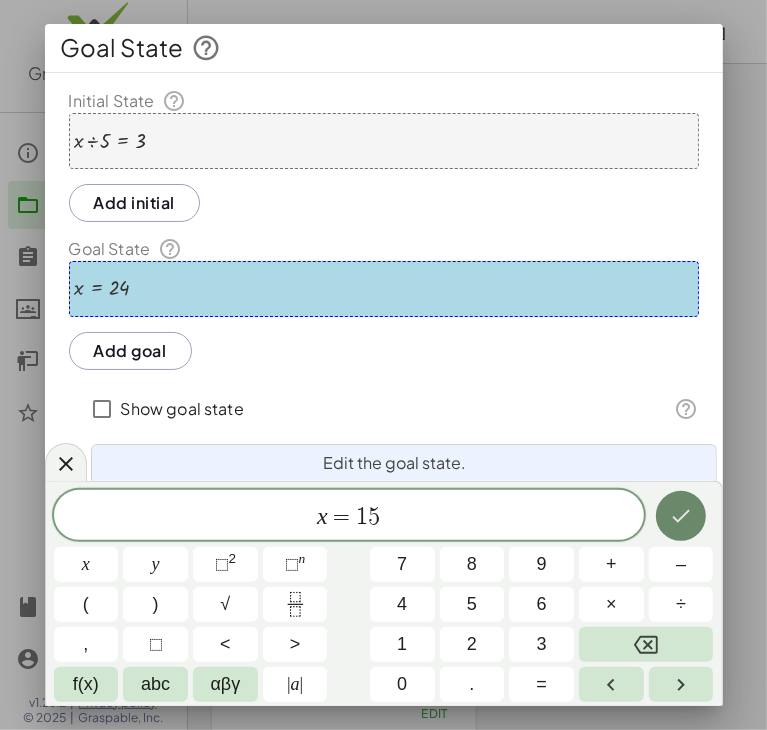 click 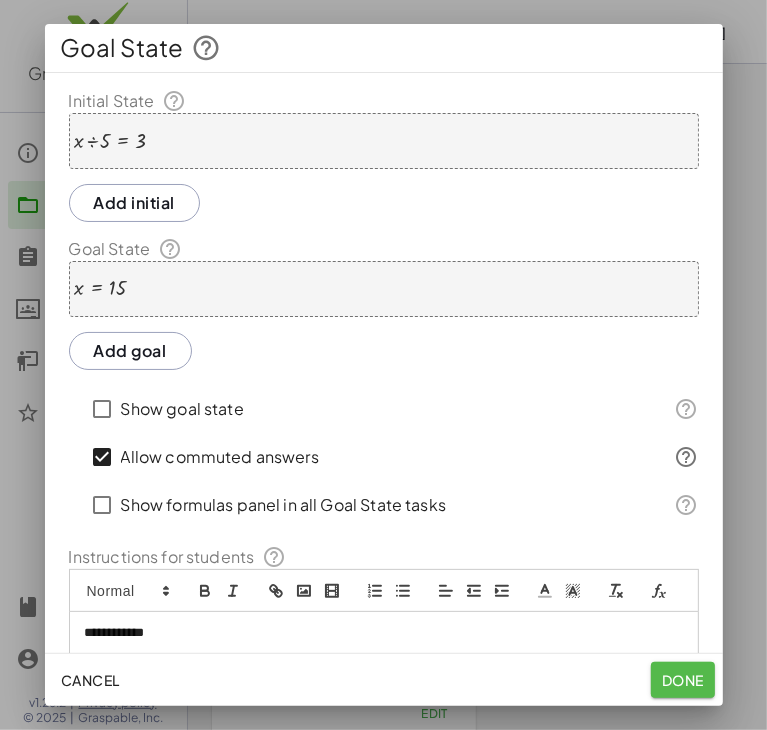 click on "Done" 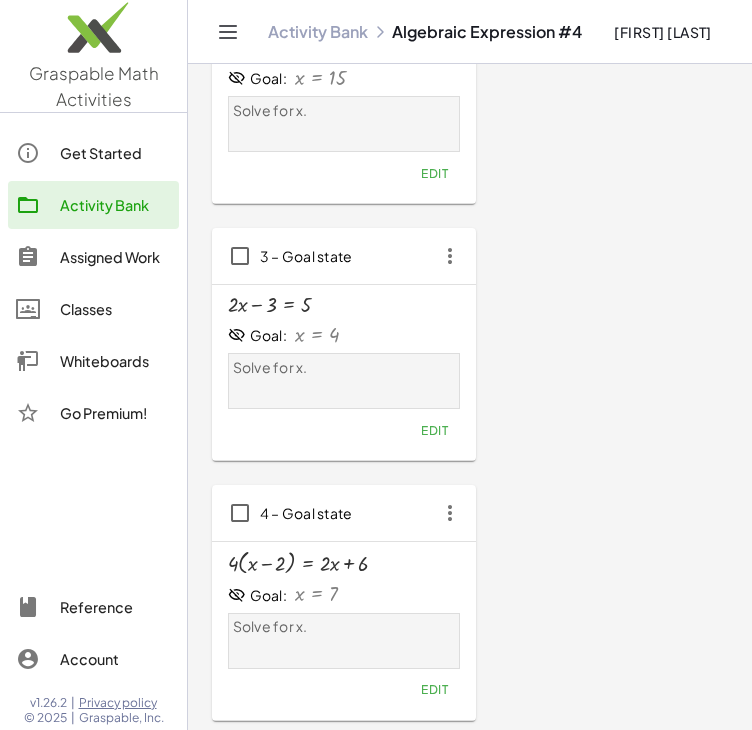 scroll, scrollTop: 500, scrollLeft: 0, axis: vertical 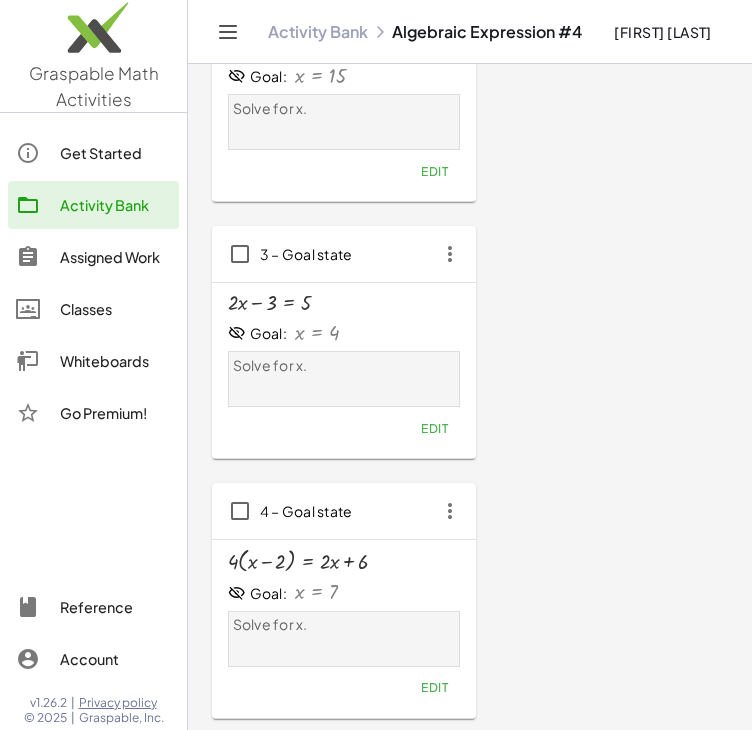 click on "Solve for x." at bounding box center [344, 379] 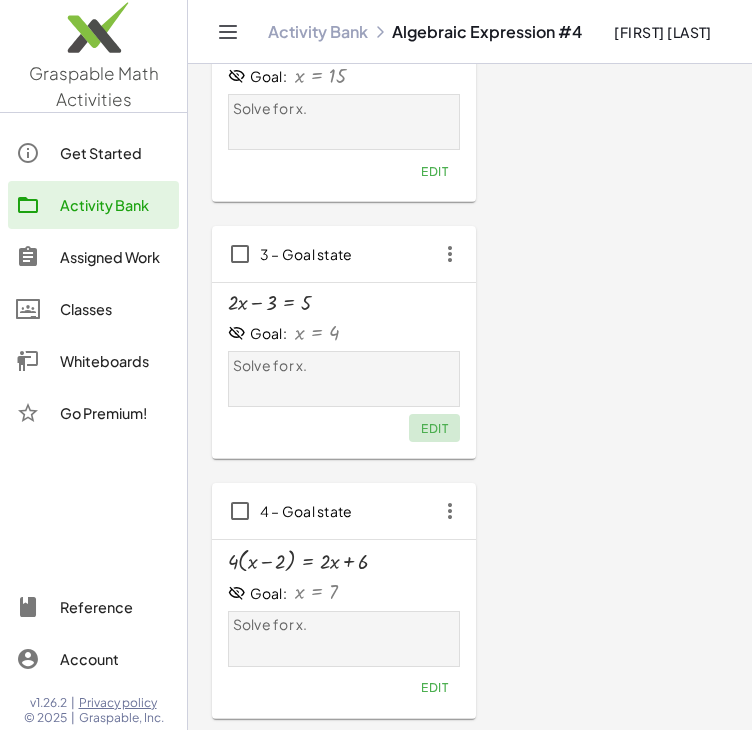 click on "Edit" 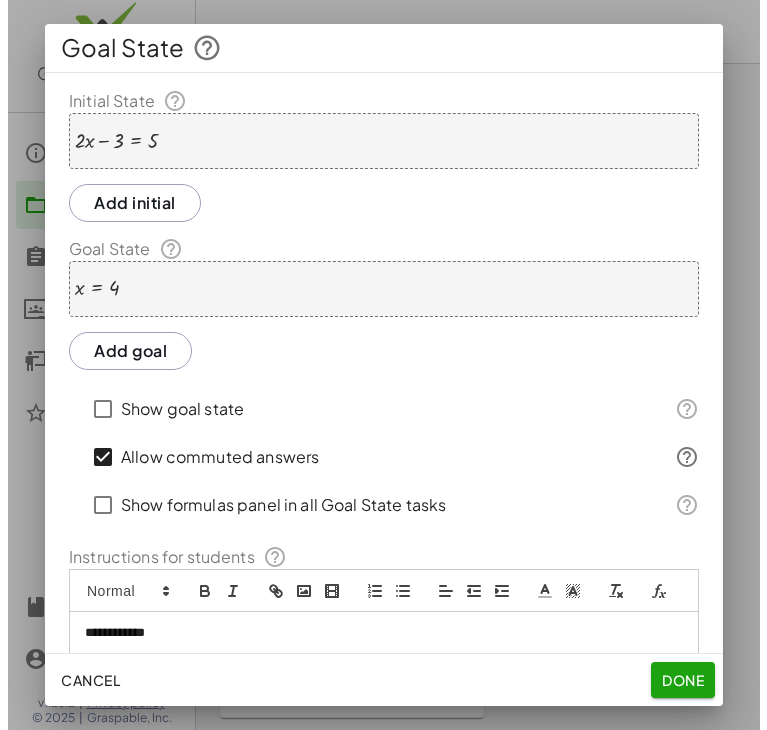 scroll, scrollTop: 0, scrollLeft: 0, axis: both 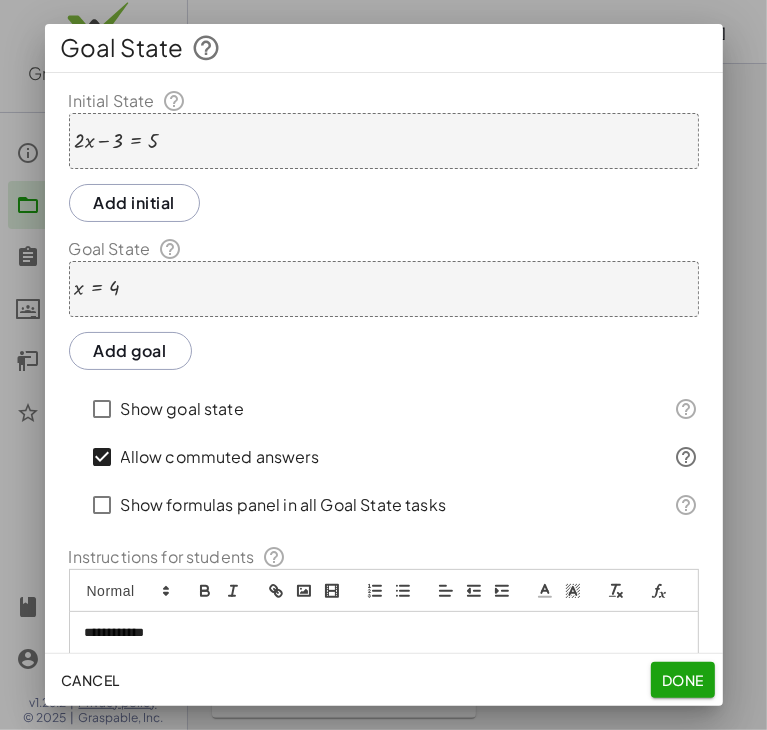 click on "+ · 2 · x − 3 = 5" at bounding box center [384, 141] 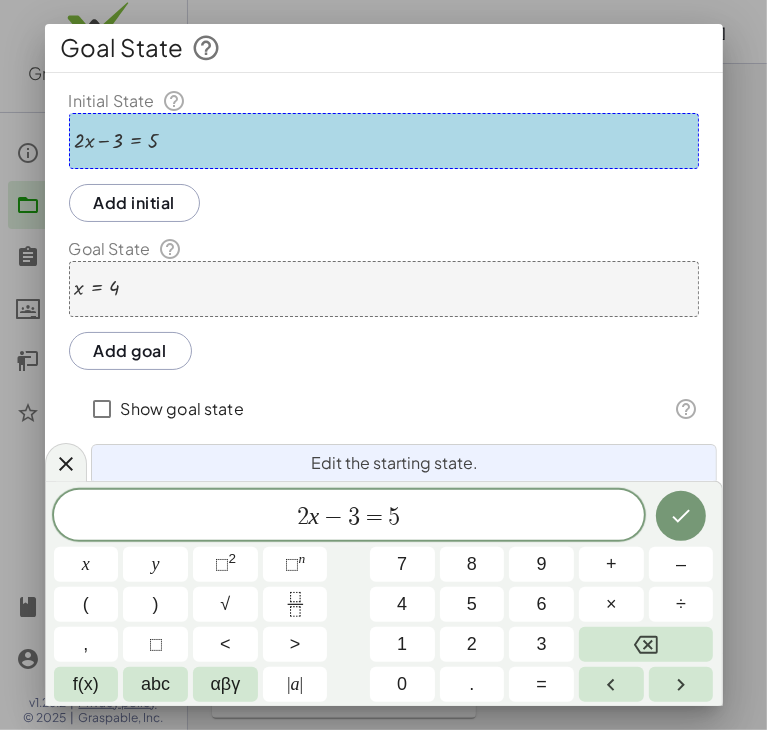 click on "Add initial" at bounding box center [135, 203] 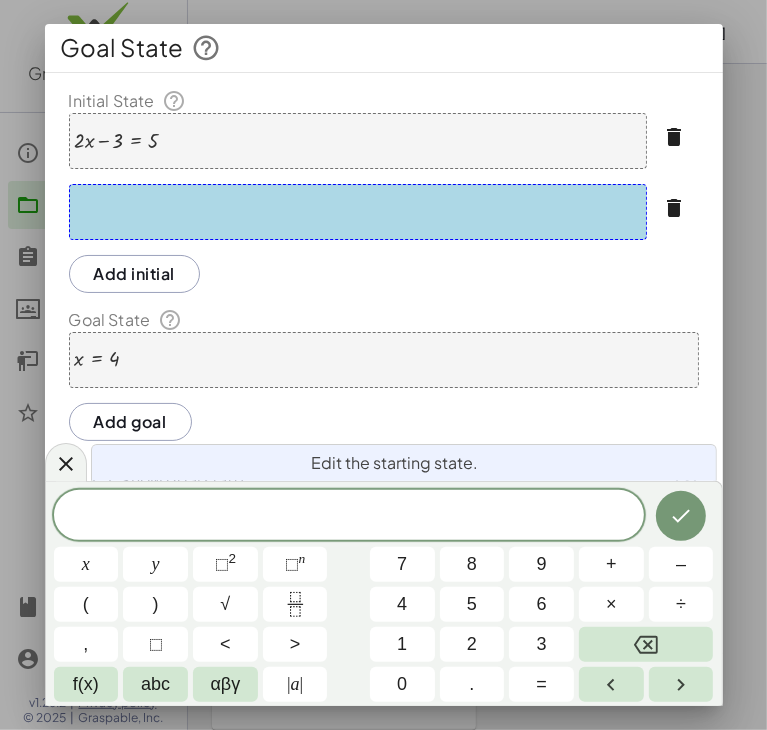 click on "Add goal" at bounding box center [130, 422] 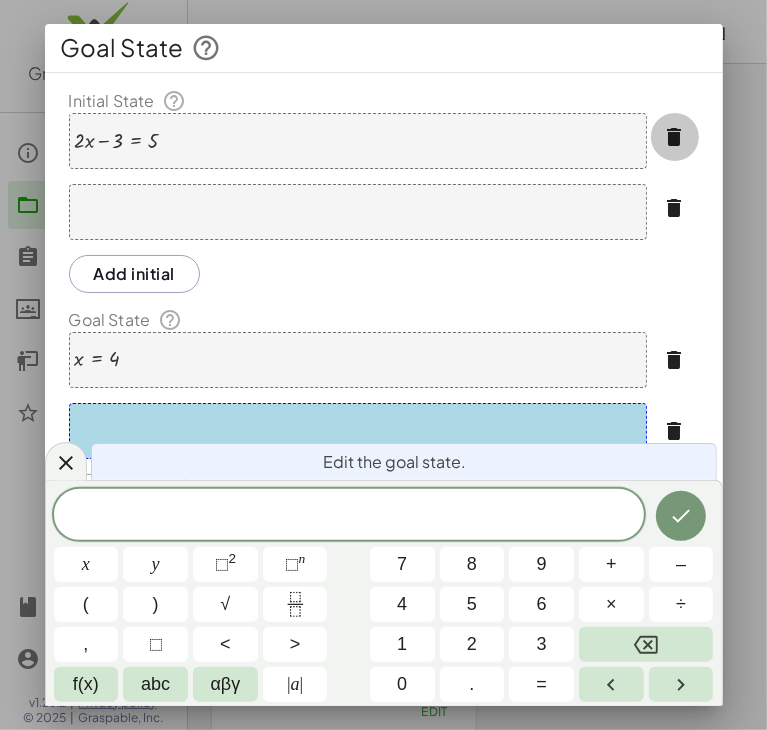 click 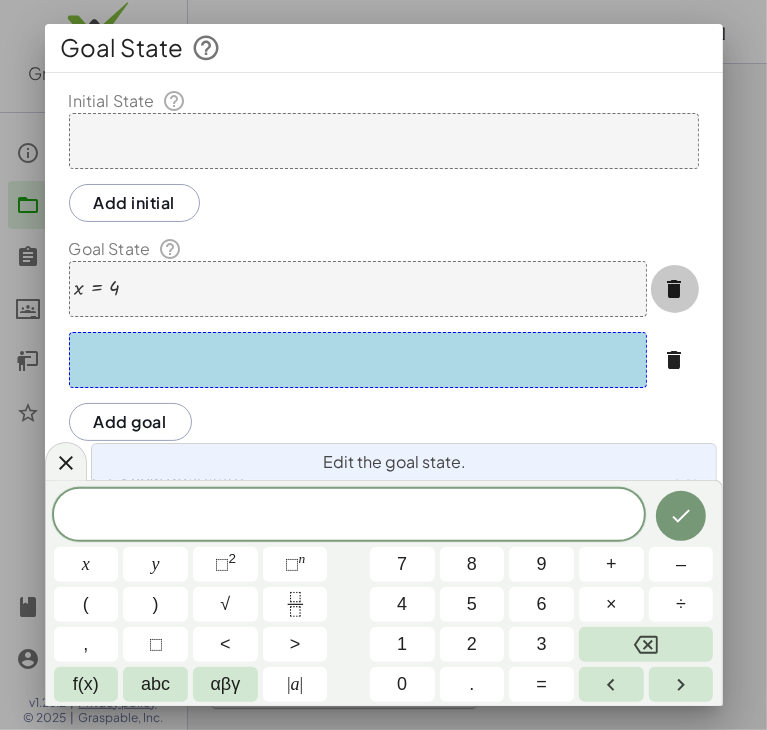 click 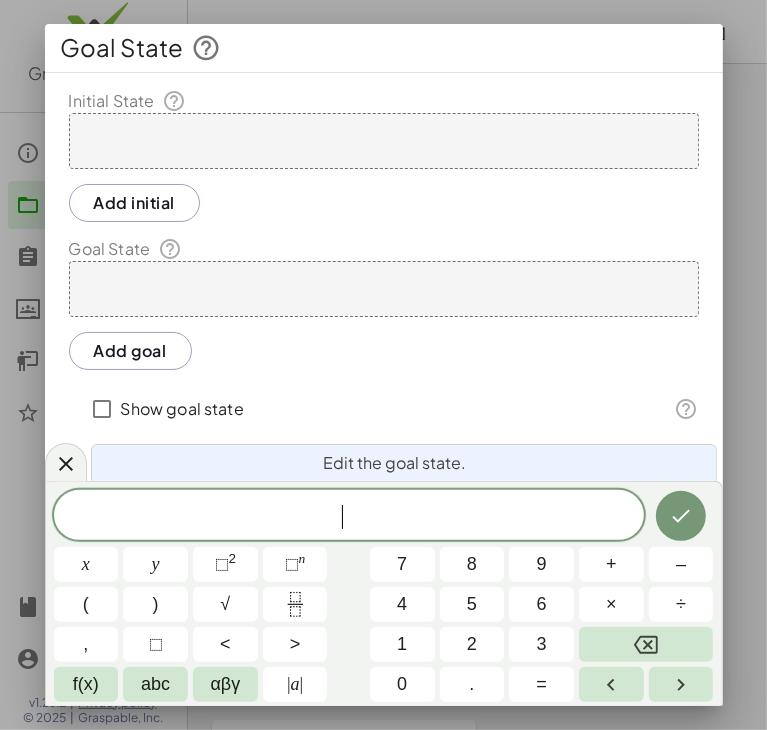 click on "​" 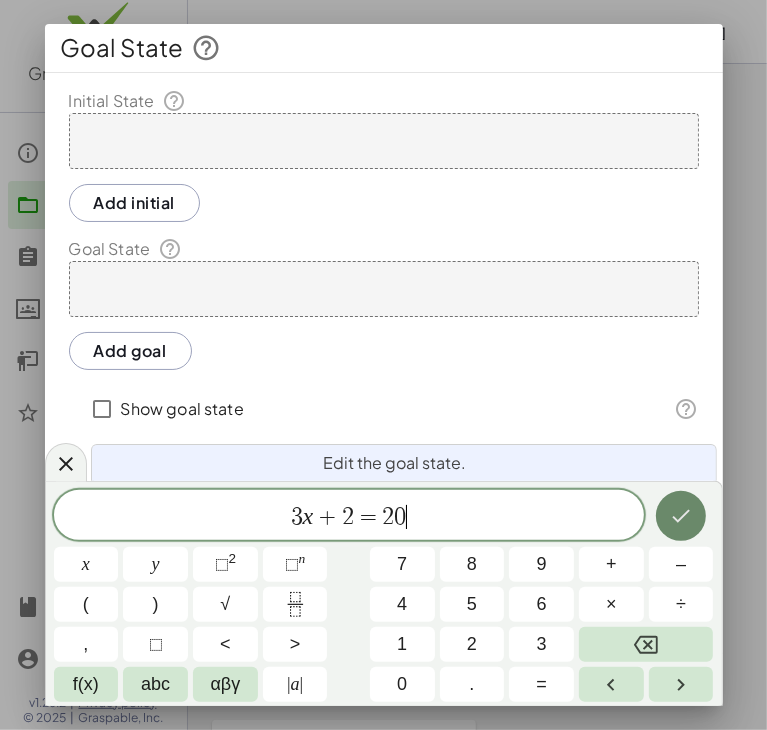 click 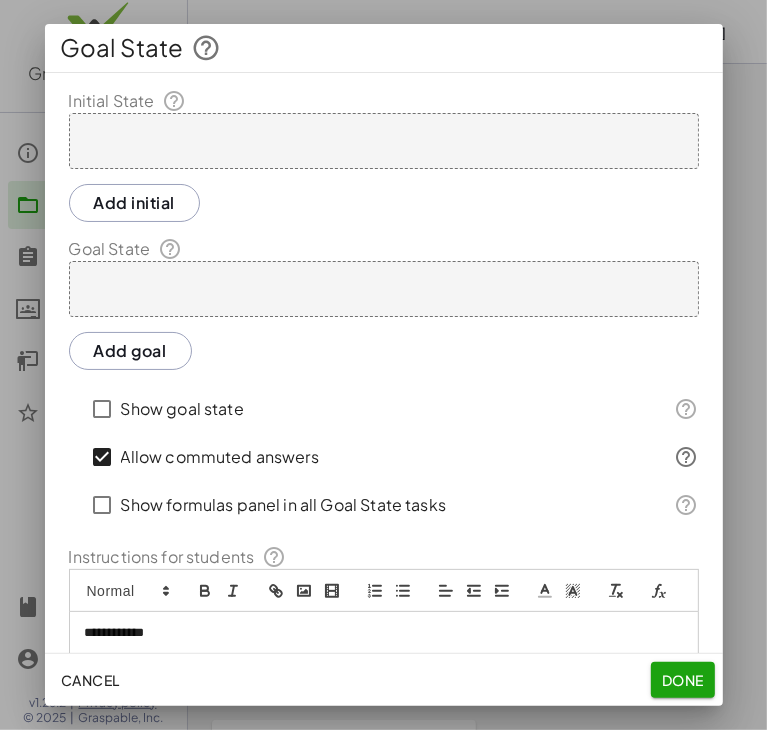 click on "Add initial" at bounding box center (135, 203) 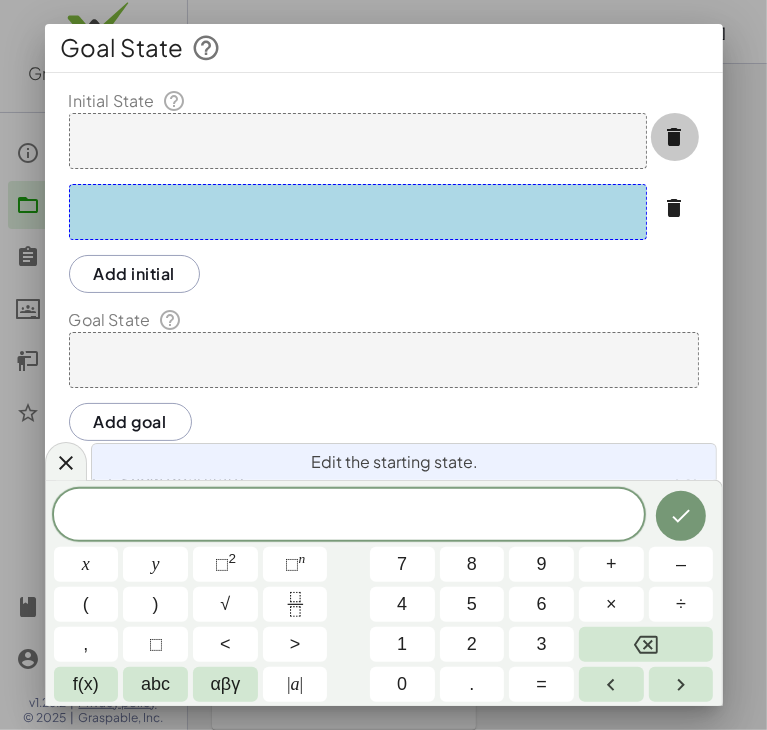 click at bounding box center (675, 137) 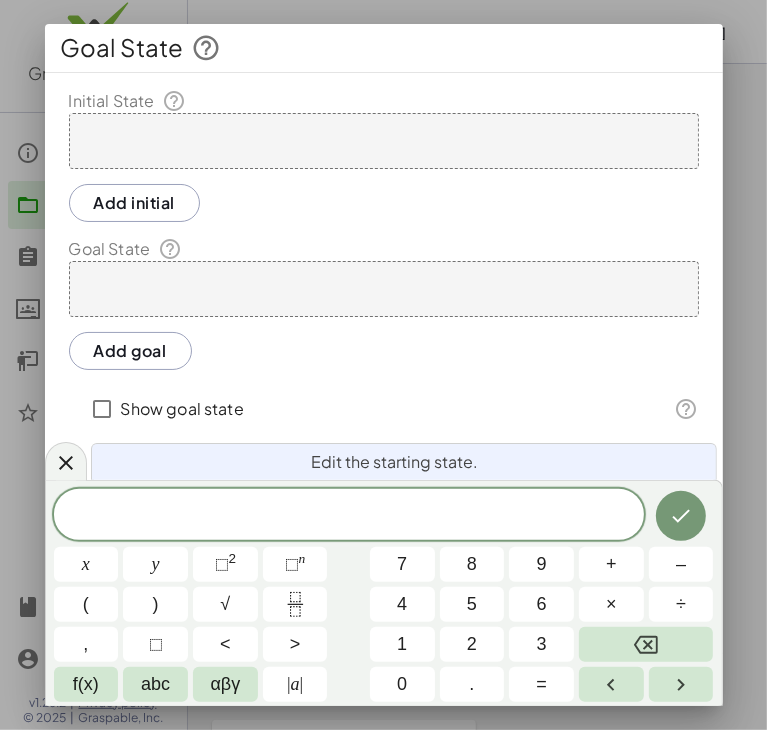 click at bounding box center (384, 141) 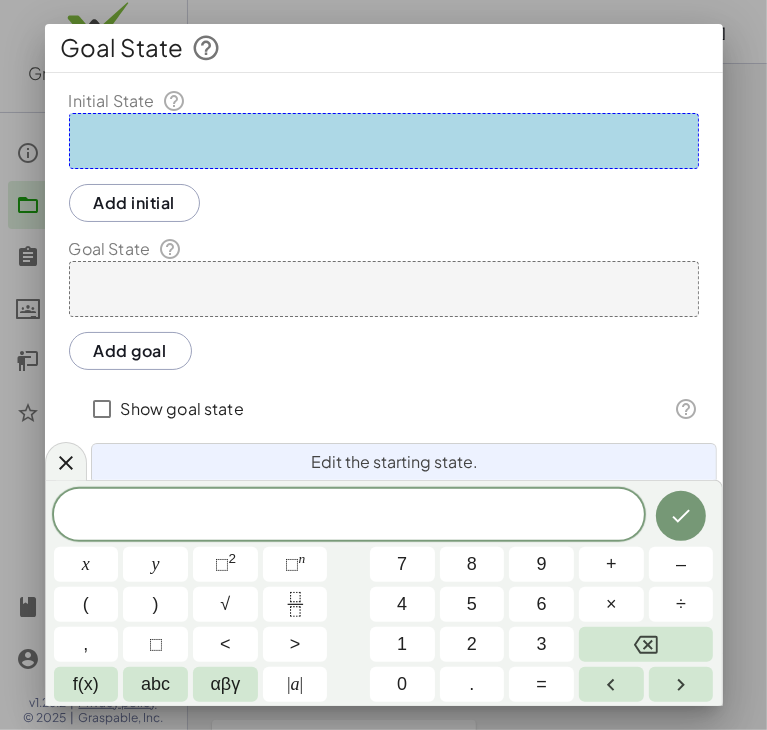 click at bounding box center [384, 289] 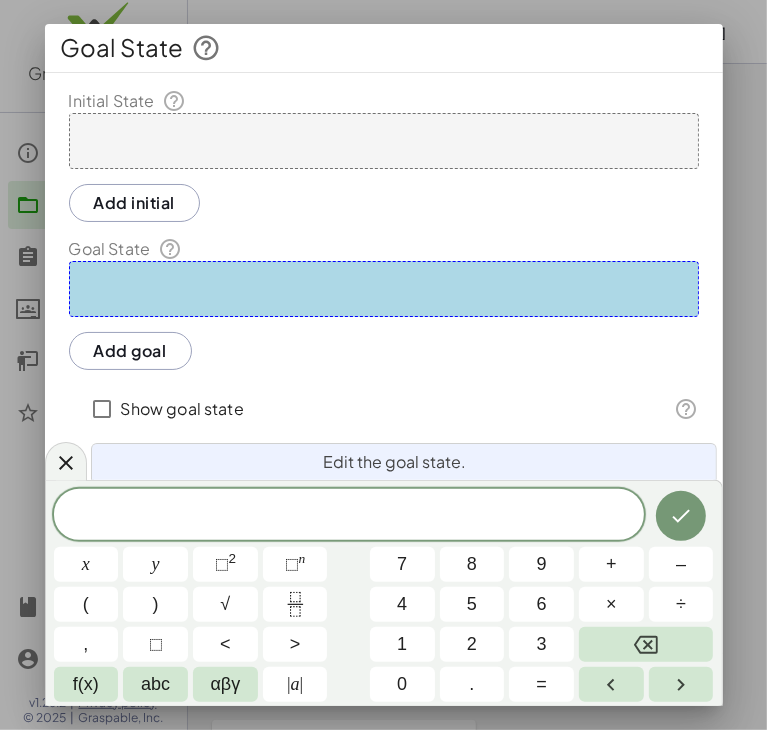 click at bounding box center [384, 141] 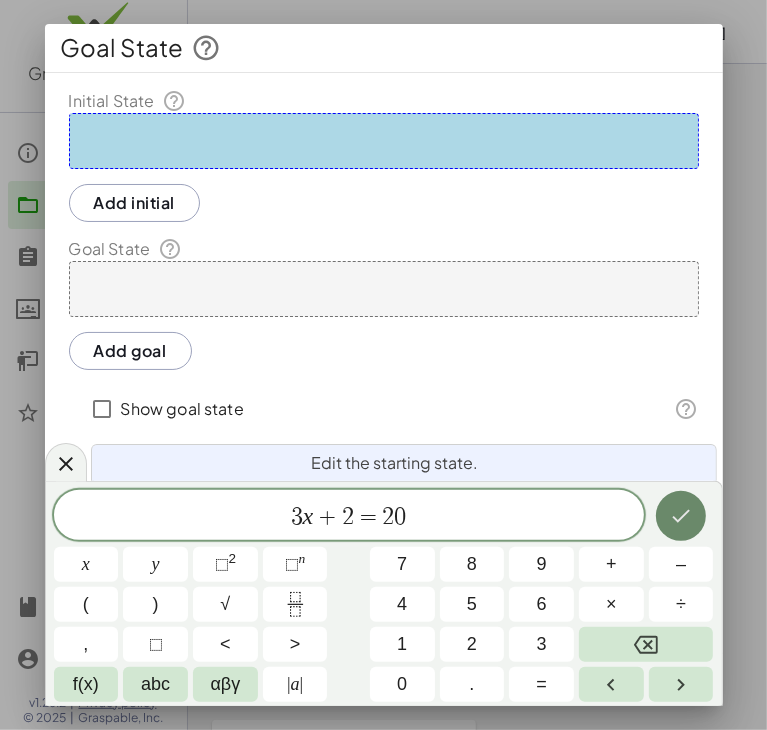 click at bounding box center [681, 516] 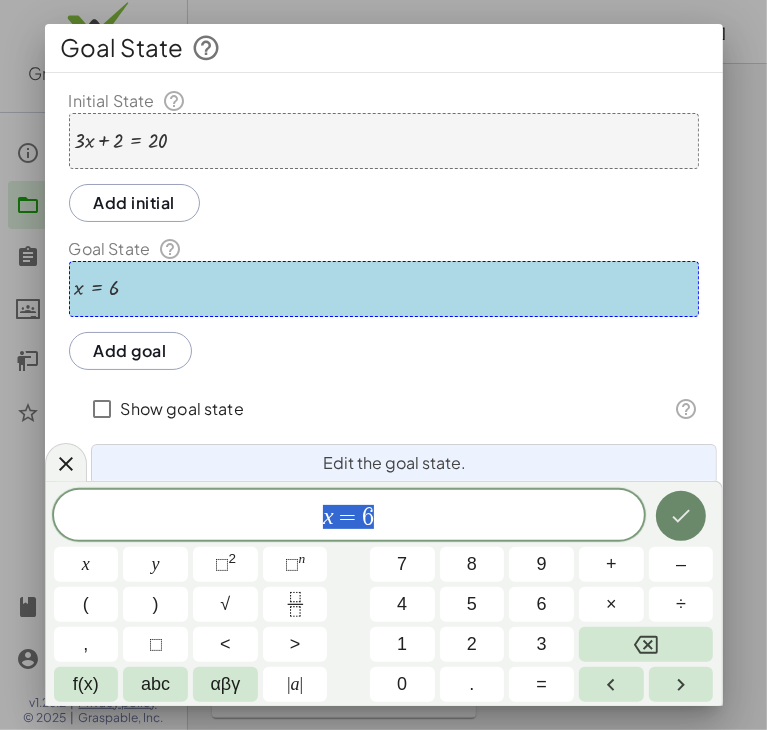 click 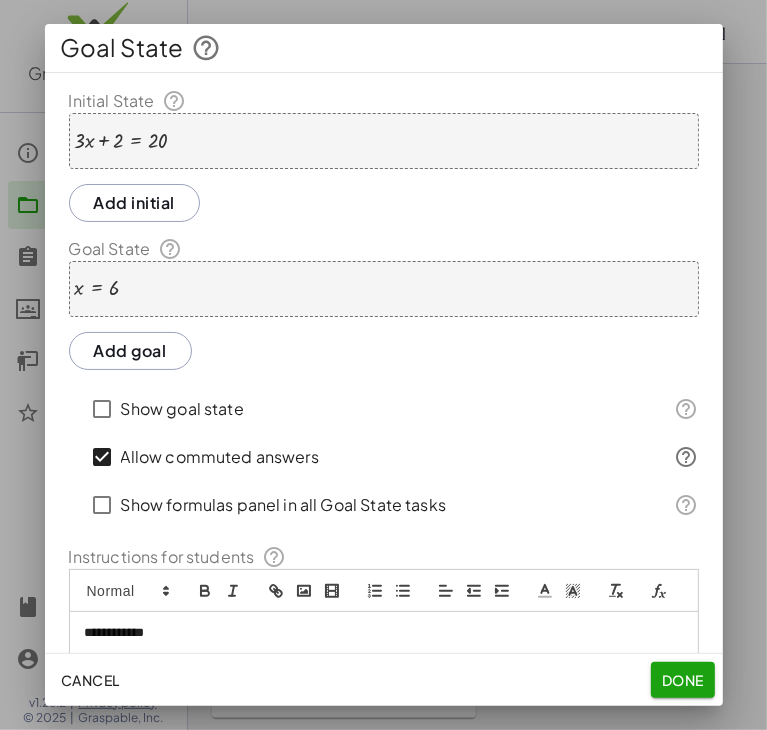 click on "Done" 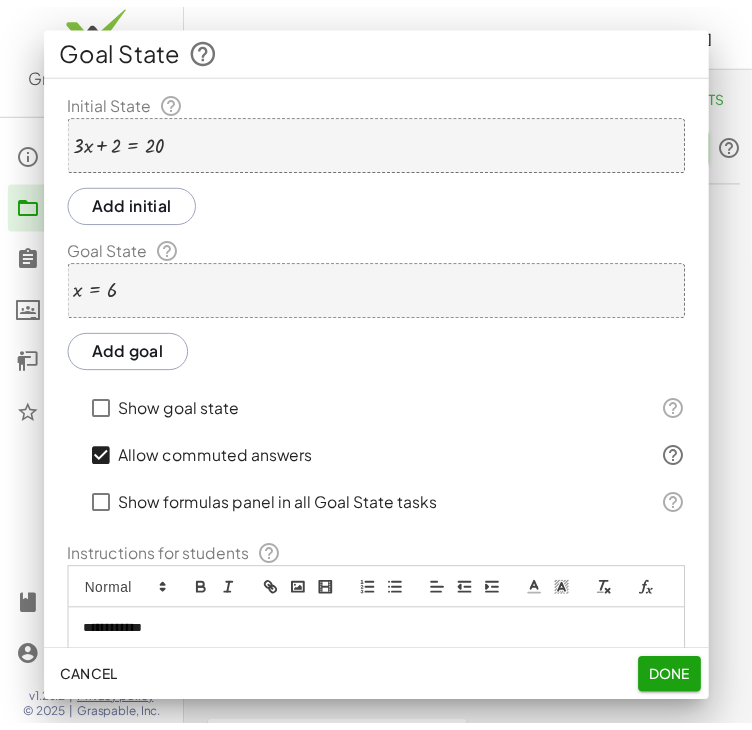 scroll, scrollTop: 500, scrollLeft: 0, axis: vertical 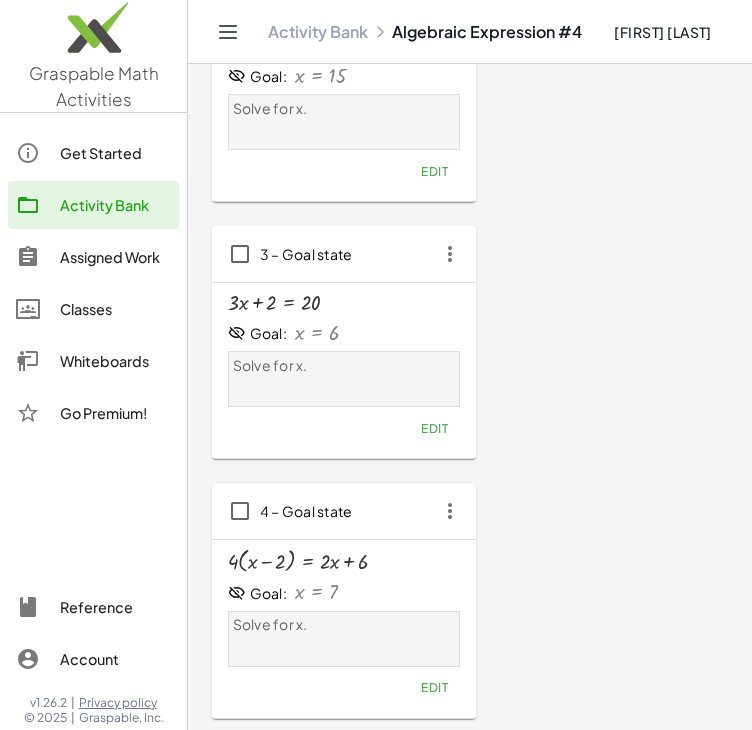 click at bounding box center (298, 561) 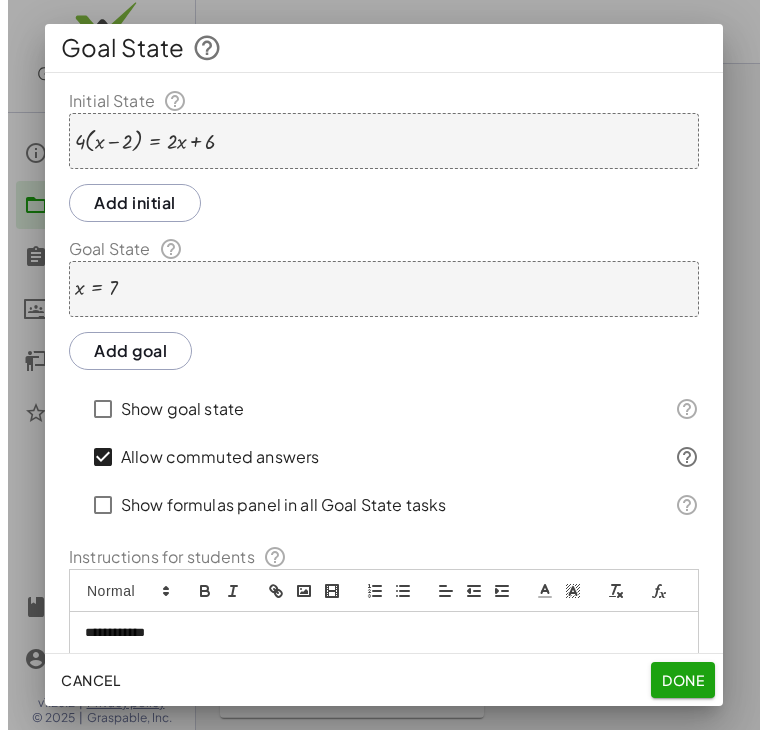 scroll, scrollTop: 0, scrollLeft: 0, axis: both 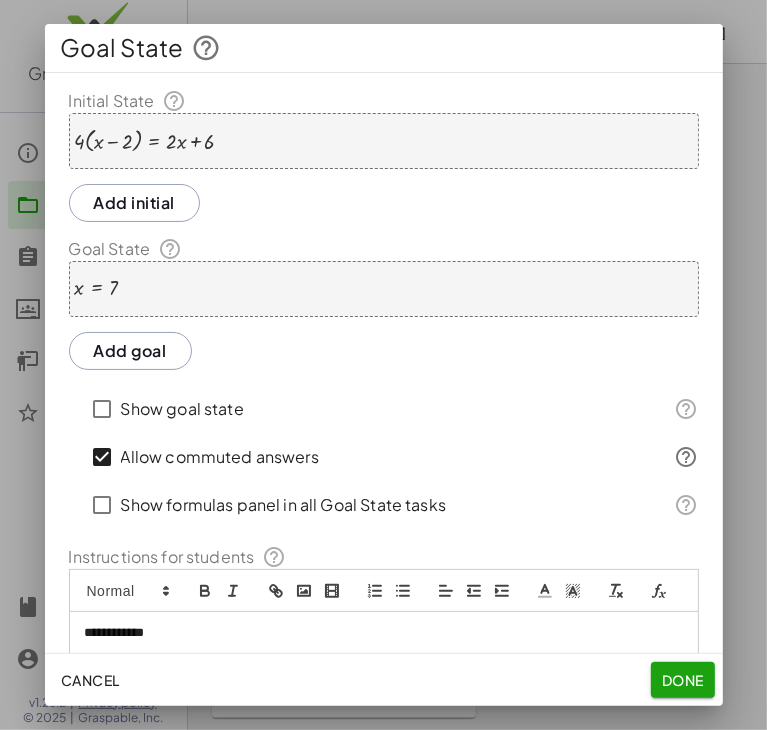 click on "Add initial" at bounding box center (135, 203) 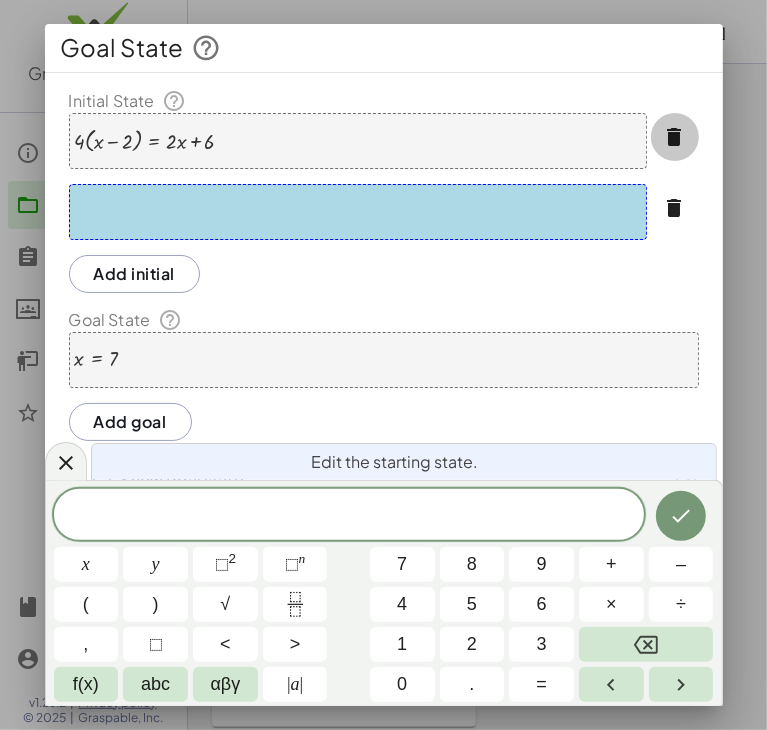 click 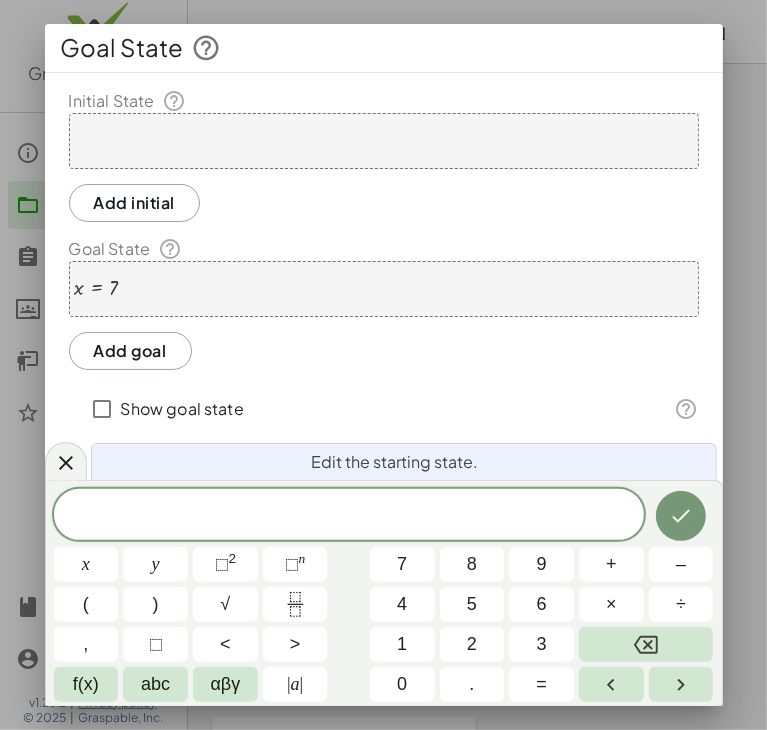 click on "Add goal" at bounding box center (130, 351) 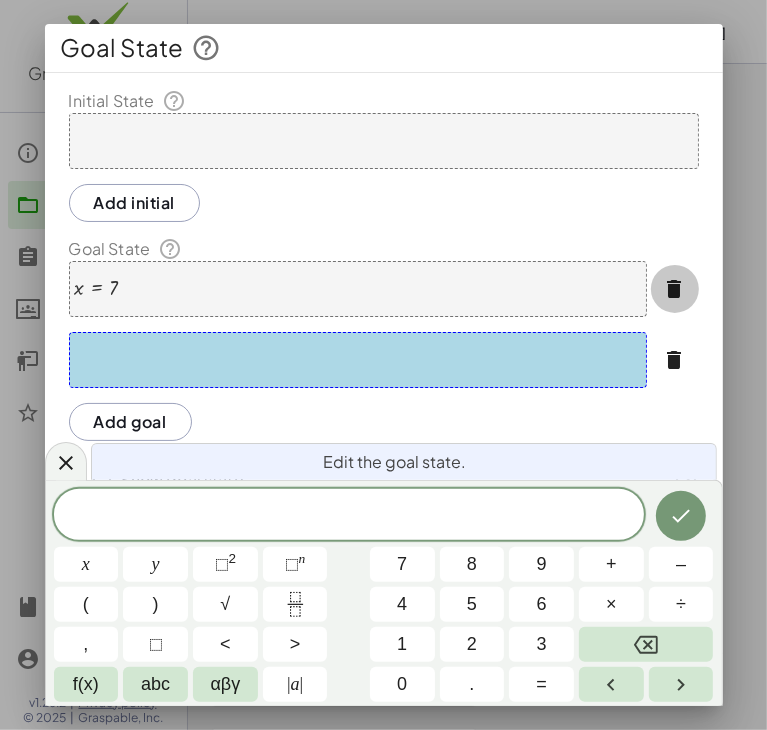 click 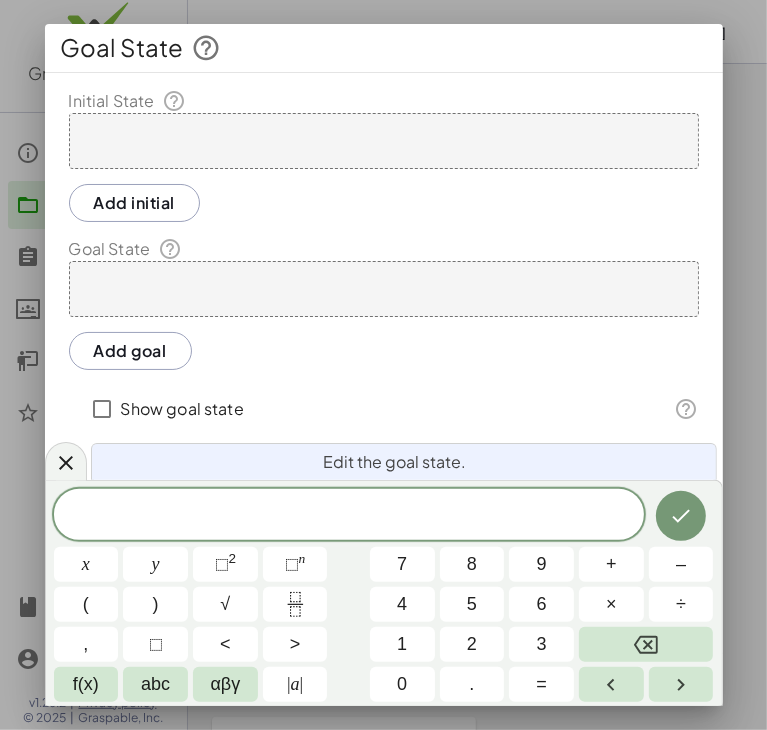 click at bounding box center [384, 141] 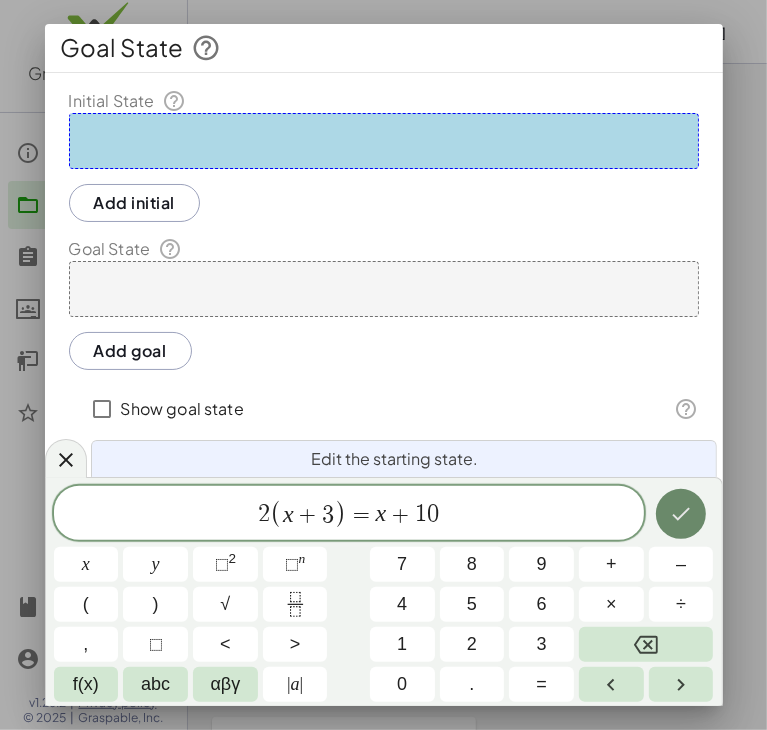 click at bounding box center (681, 514) 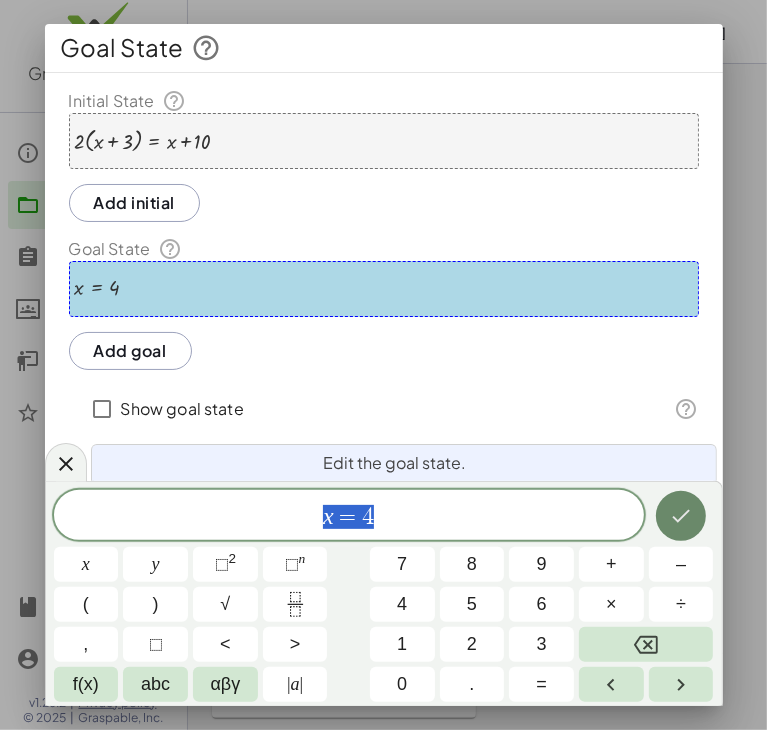 click 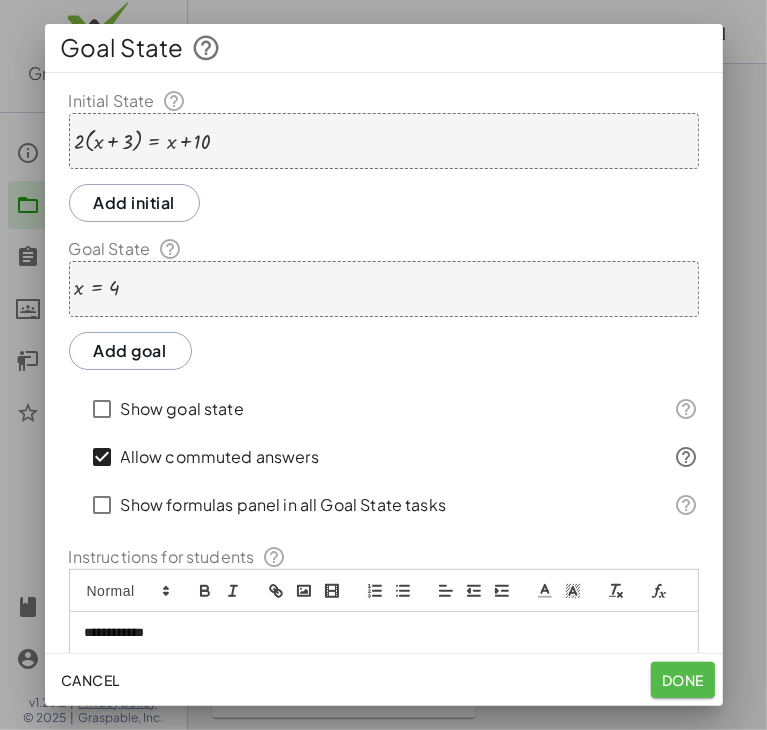click on "Done" 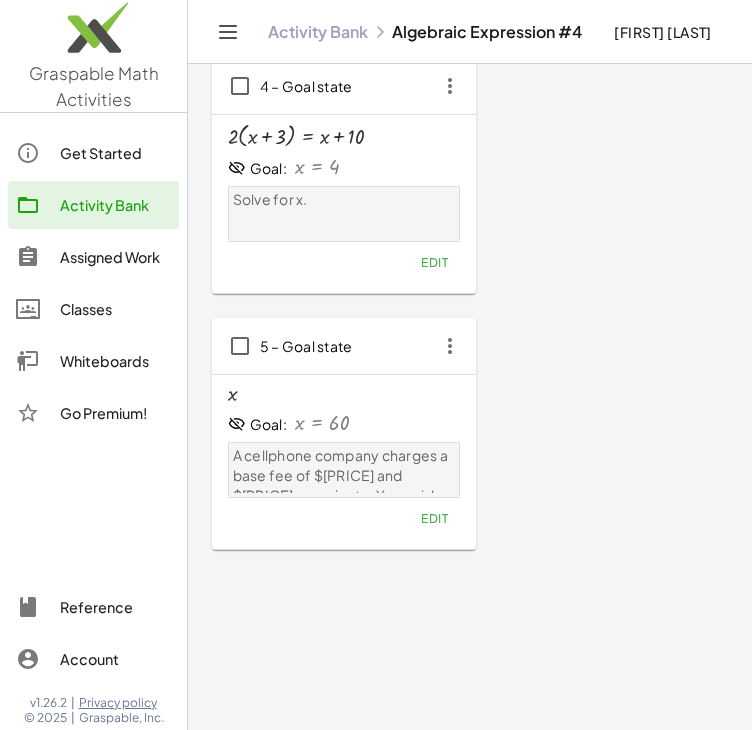 scroll, scrollTop: 936, scrollLeft: 0, axis: vertical 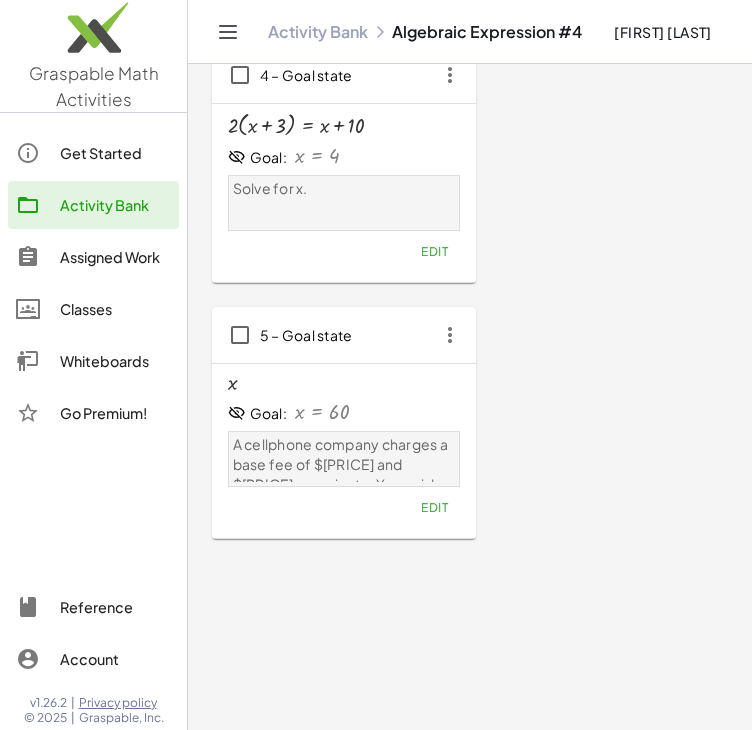 click on "x Goal: x = [NUMBER] A cellphone company charges a base fee of $[PRICE] and $[PRICE] per minute. You paid $[PRICE]. How many minutes did you use?  Edit" at bounding box center (344, 447) 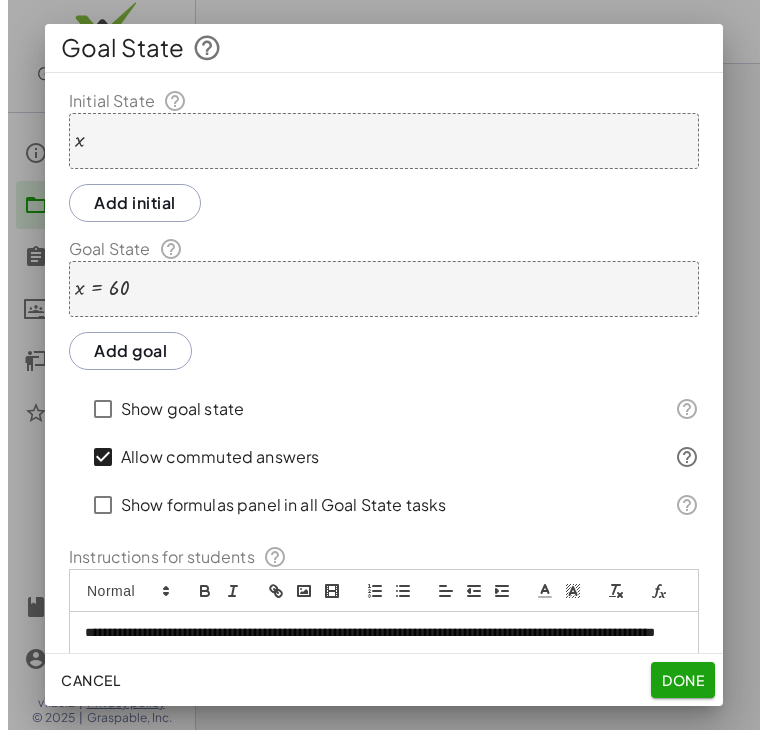 scroll, scrollTop: 0, scrollLeft: 0, axis: both 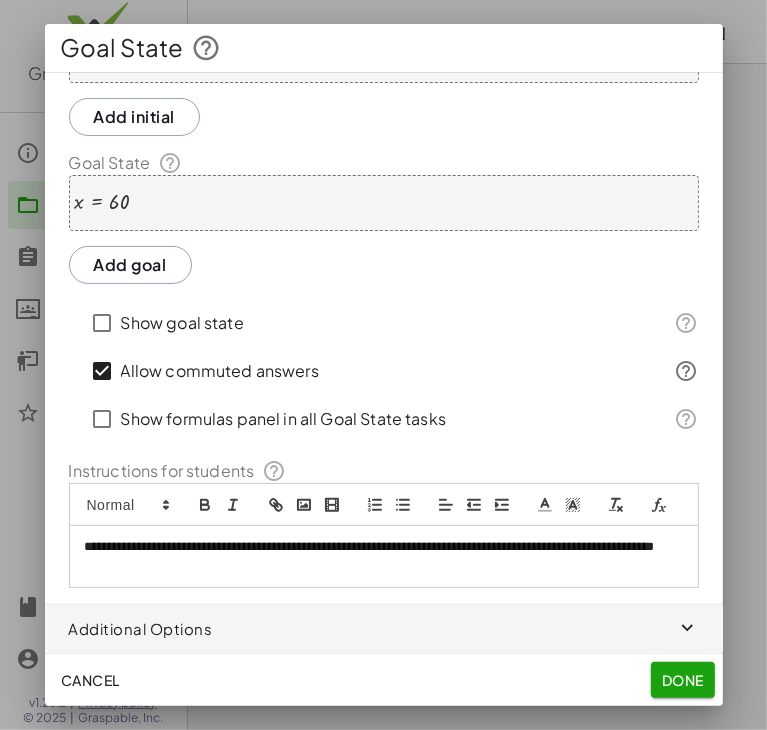 click on "**********" at bounding box center (376, 556) 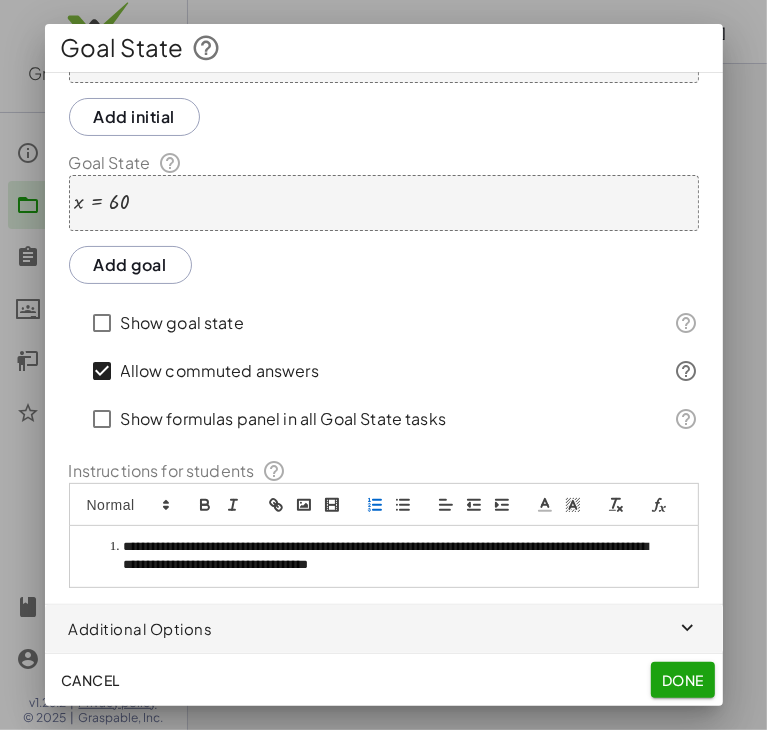 click 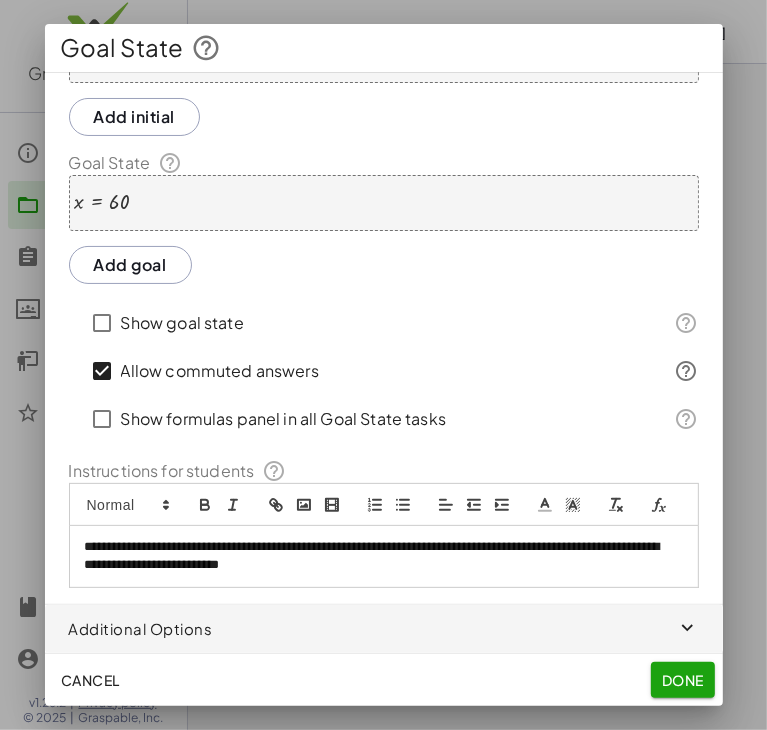 click on "x = 60" at bounding box center (384, 203) 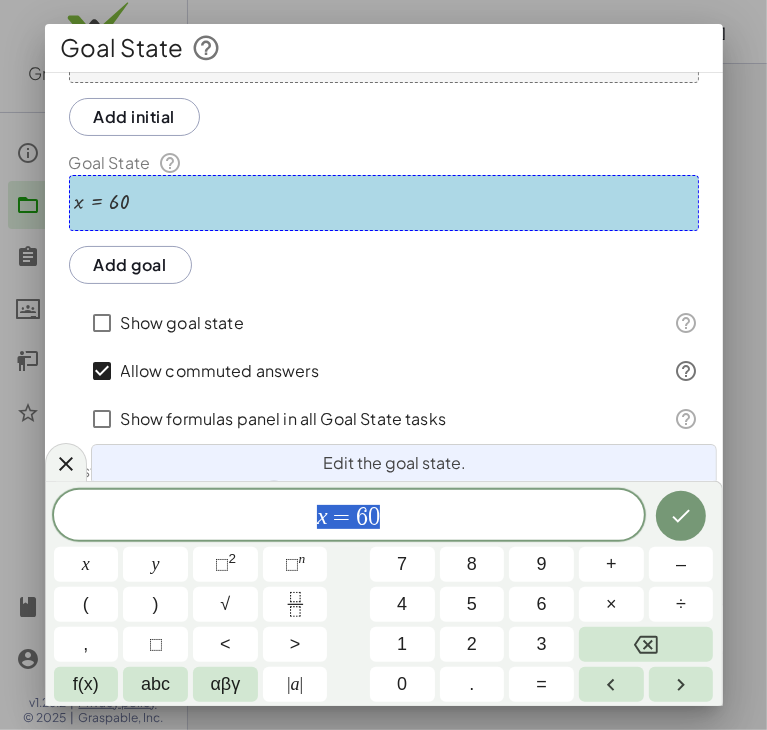 click on "x = 6 0" at bounding box center [349, 517] 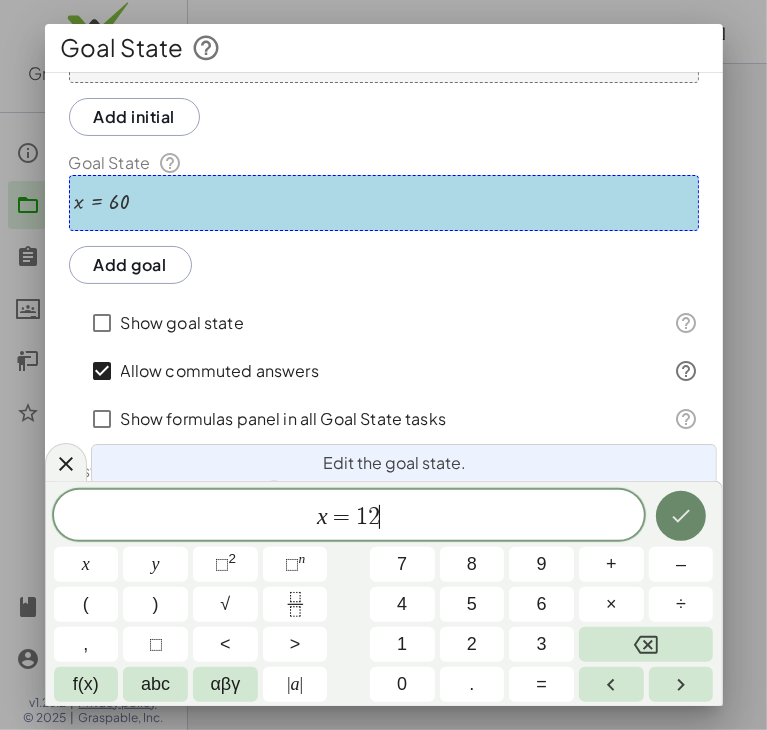 click 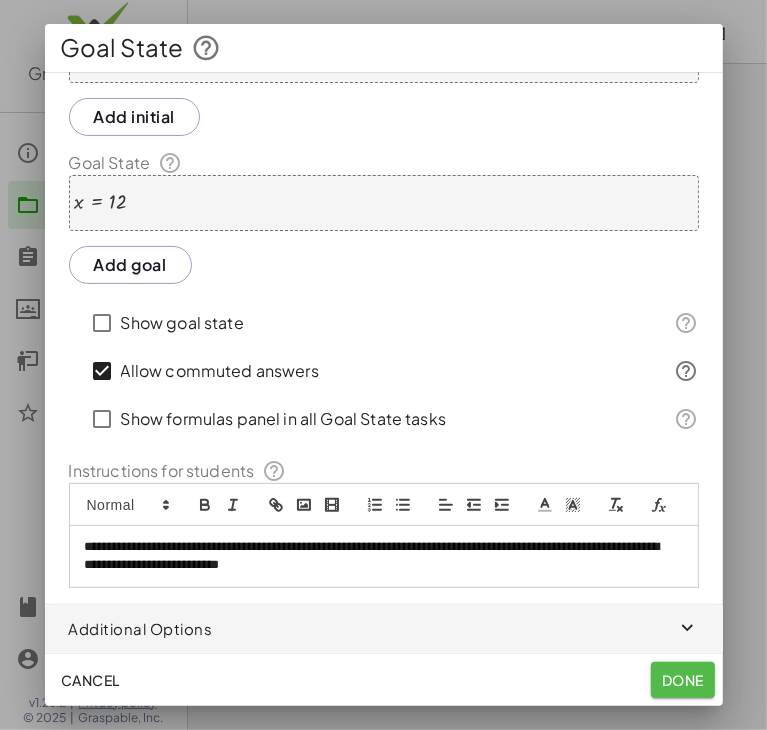 click on "Done" 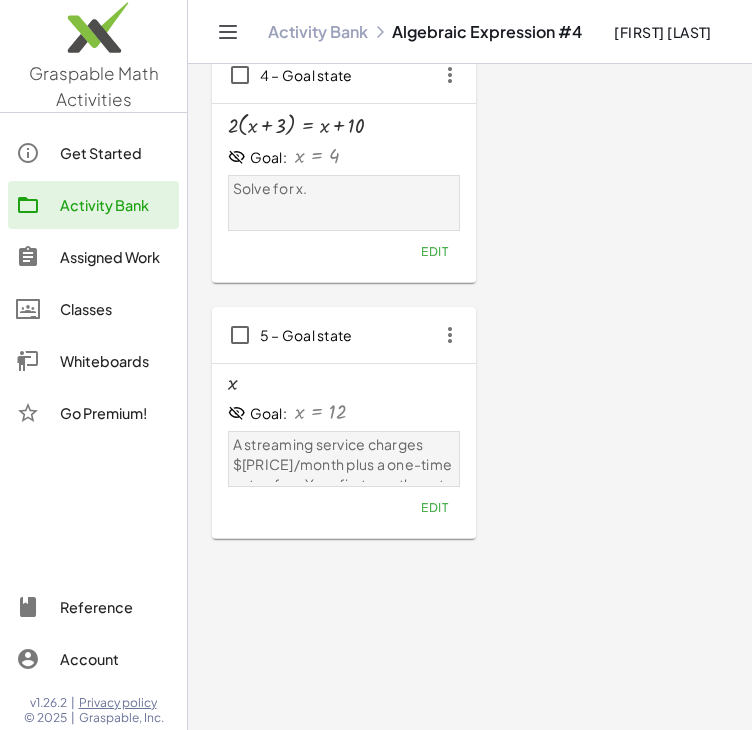 scroll, scrollTop: 0, scrollLeft: 0, axis: both 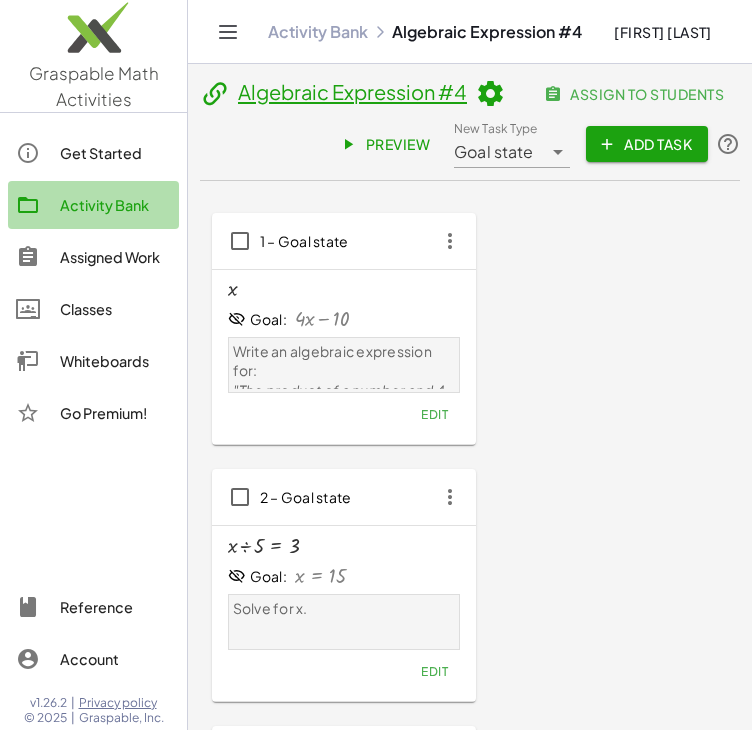 click on "Activity Bank" 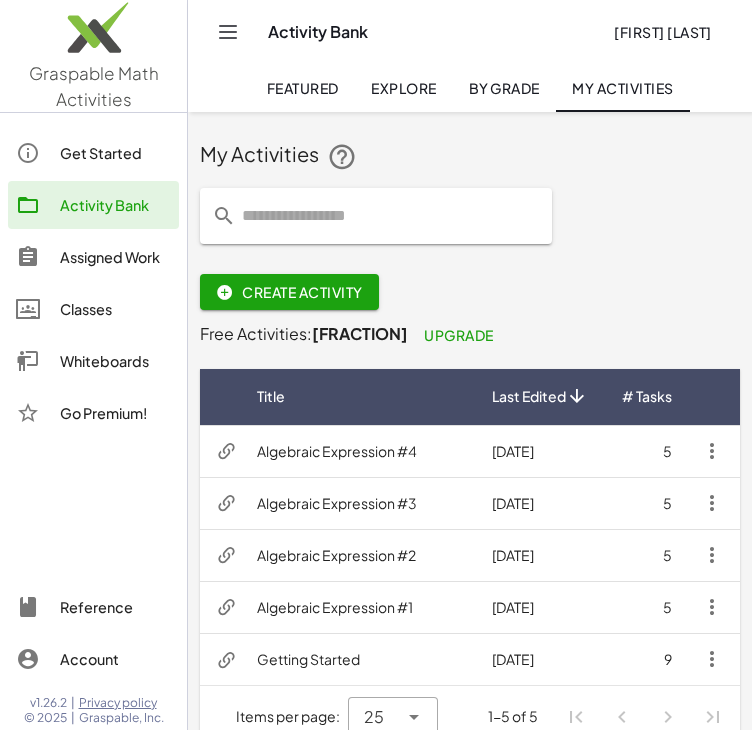 scroll, scrollTop: 29, scrollLeft: 0, axis: vertical 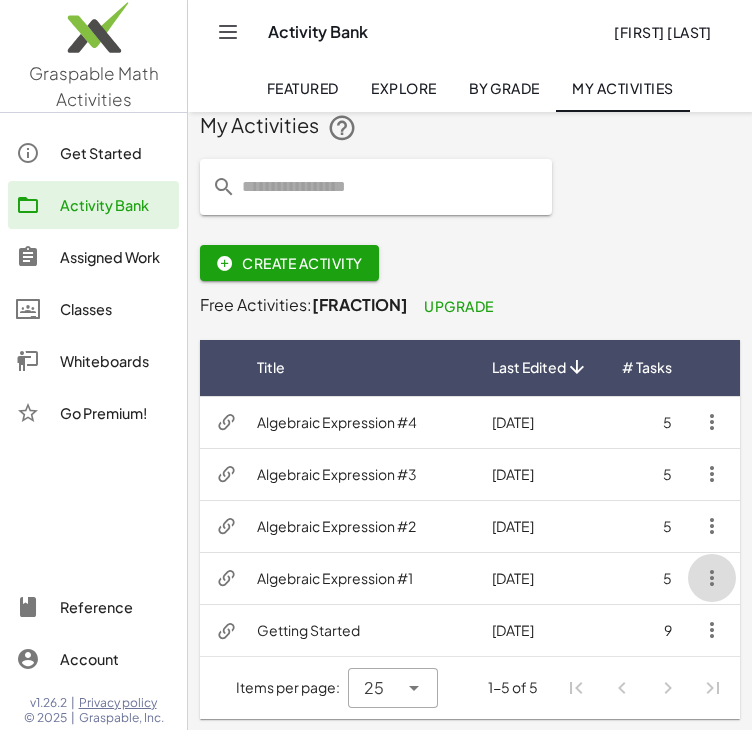 click at bounding box center [712, 578] 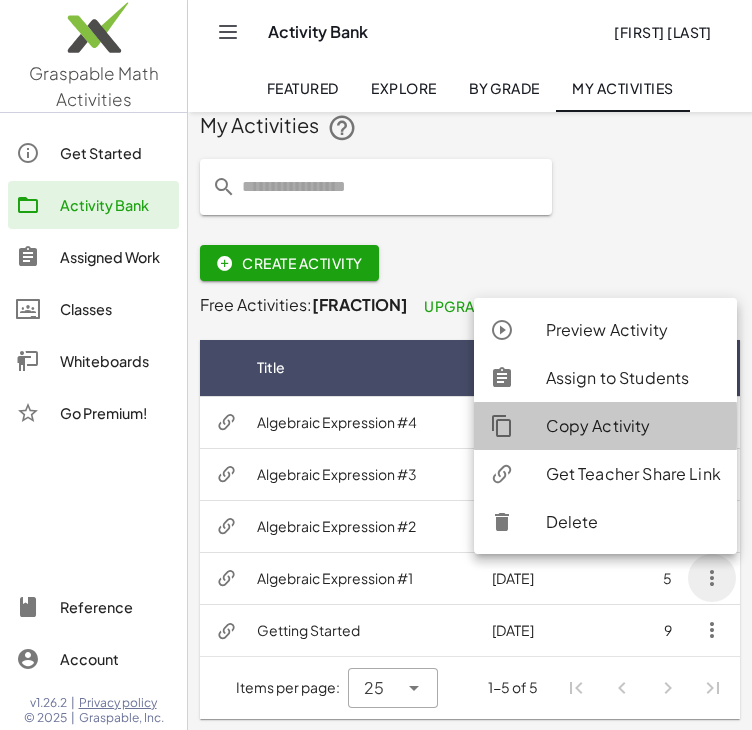 click on "Copy Activity" 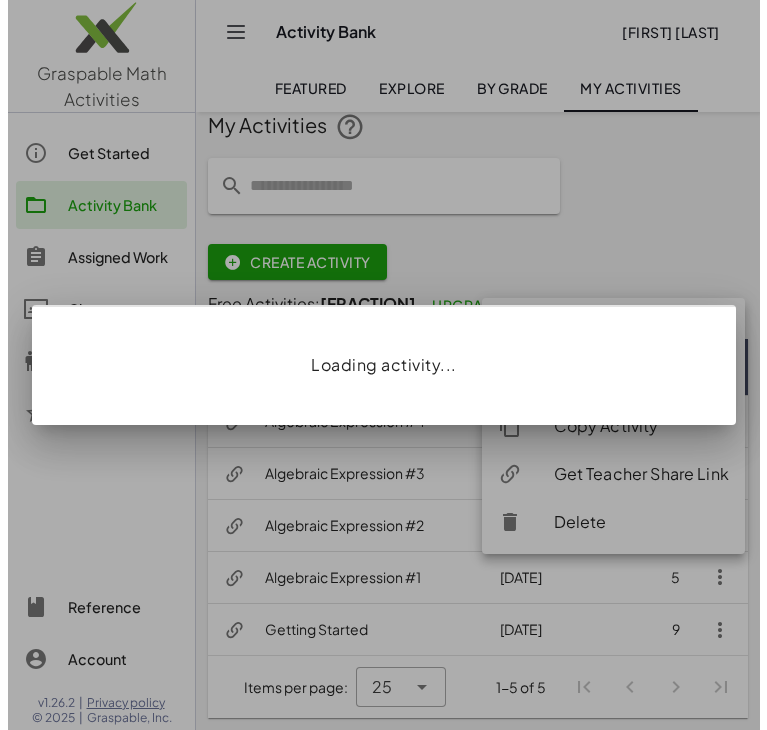scroll, scrollTop: 0, scrollLeft: 0, axis: both 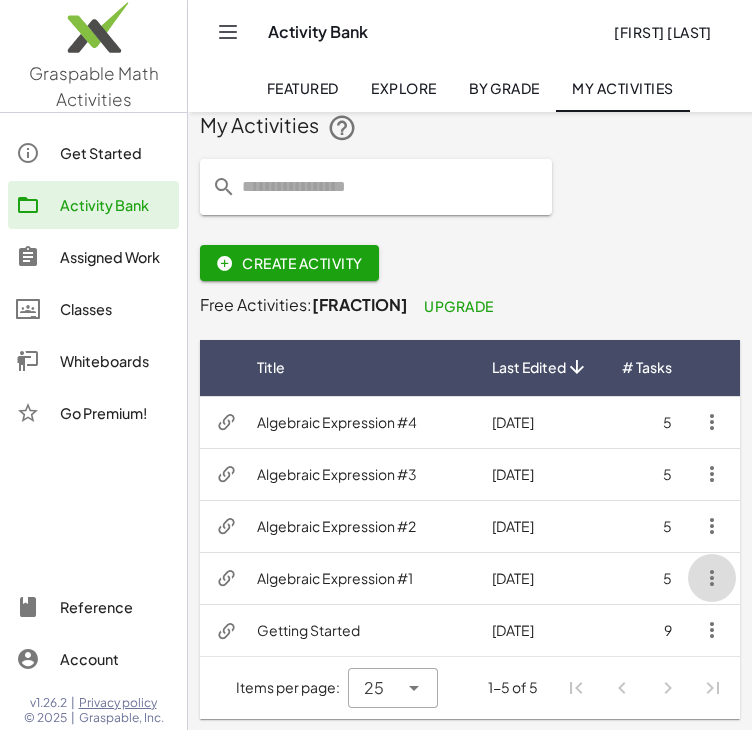 click at bounding box center [712, 578] 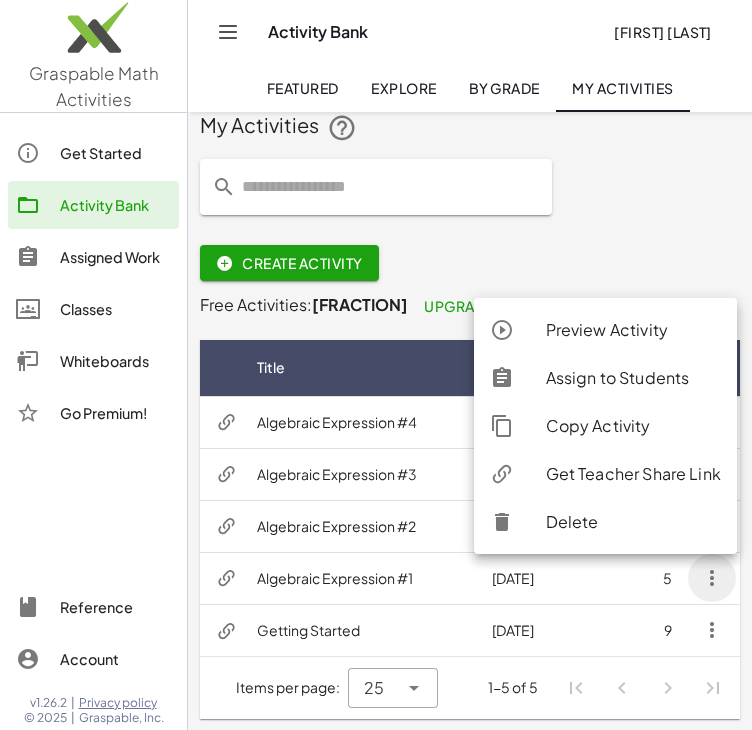 click on "Copy Activity" 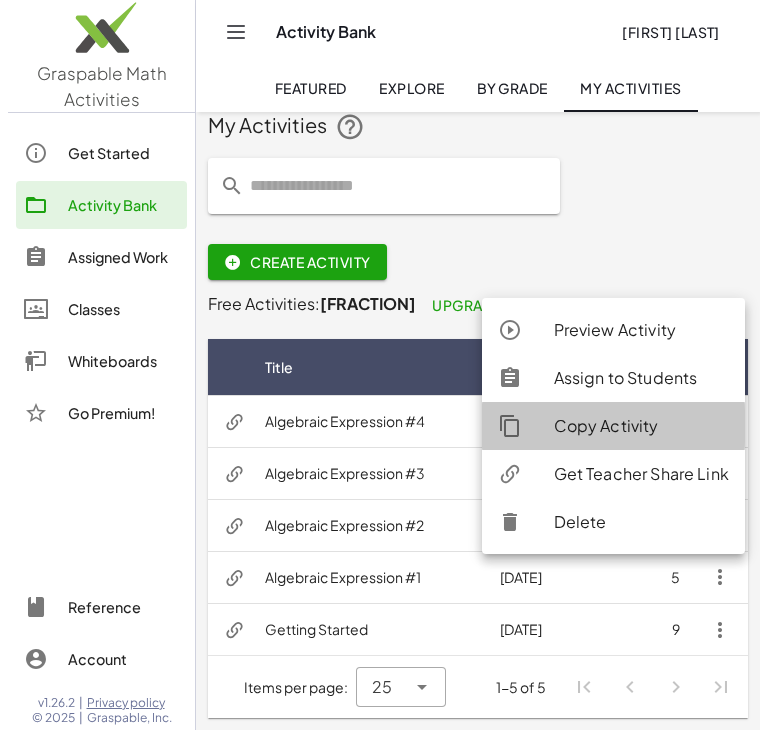 scroll, scrollTop: 0, scrollLeft: 0, axis: both 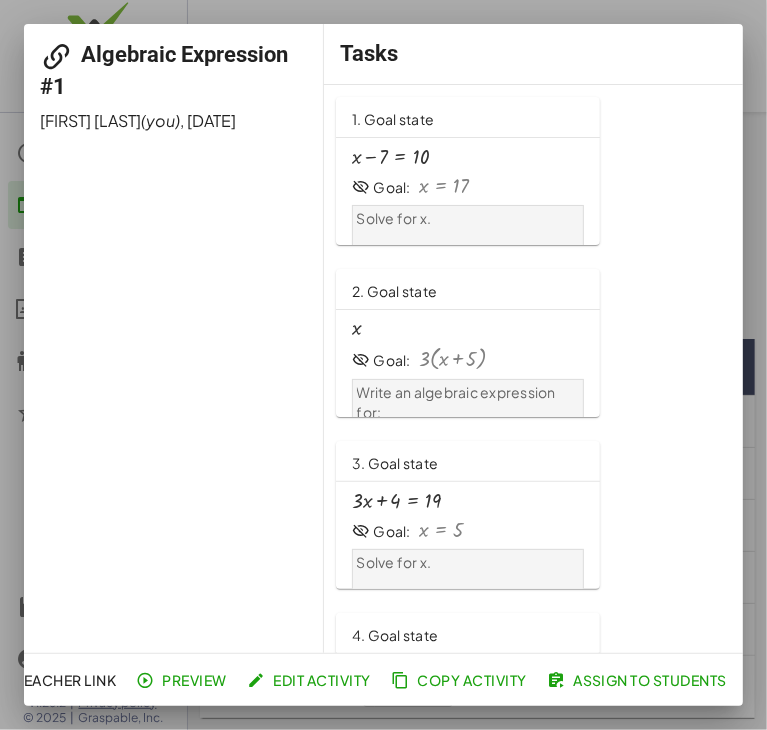 click at bounding box center [383, 365] 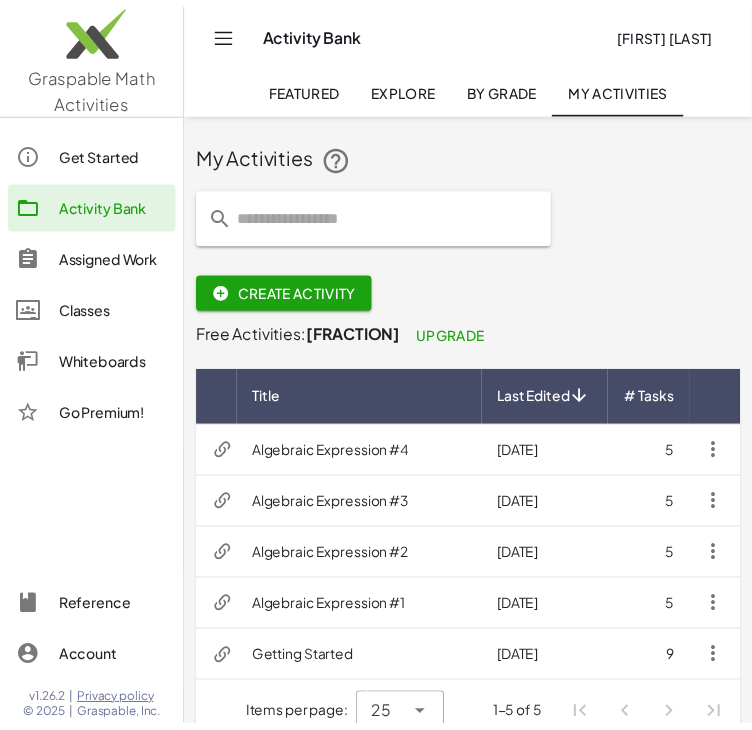 scroll, scrollTop: 29, scrollLeft: 0, axis: vertical 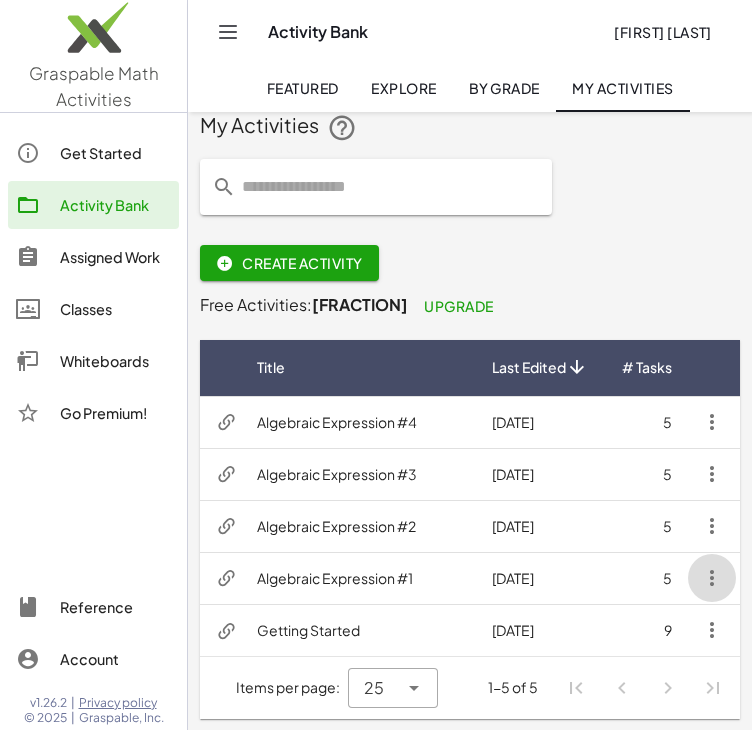 click at bounding box center (712, 578) 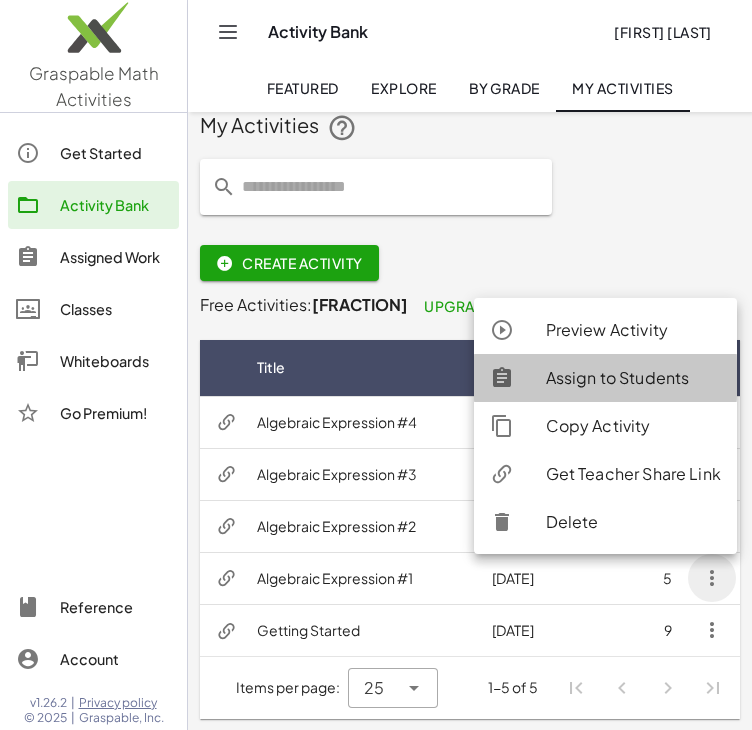click on "Assign to Students" 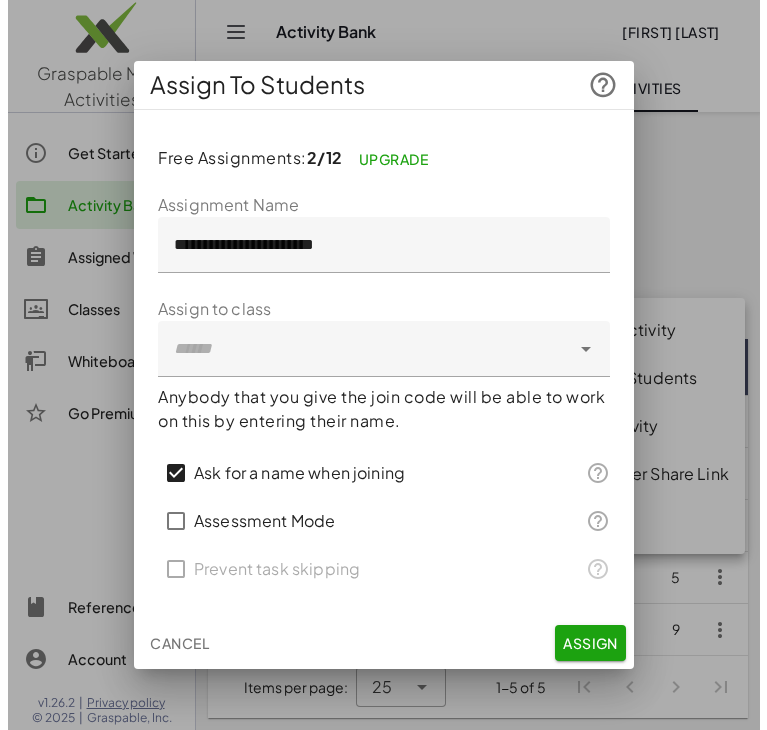 scroll, scrollTop: 0, scrollLeft: 0, axis: both 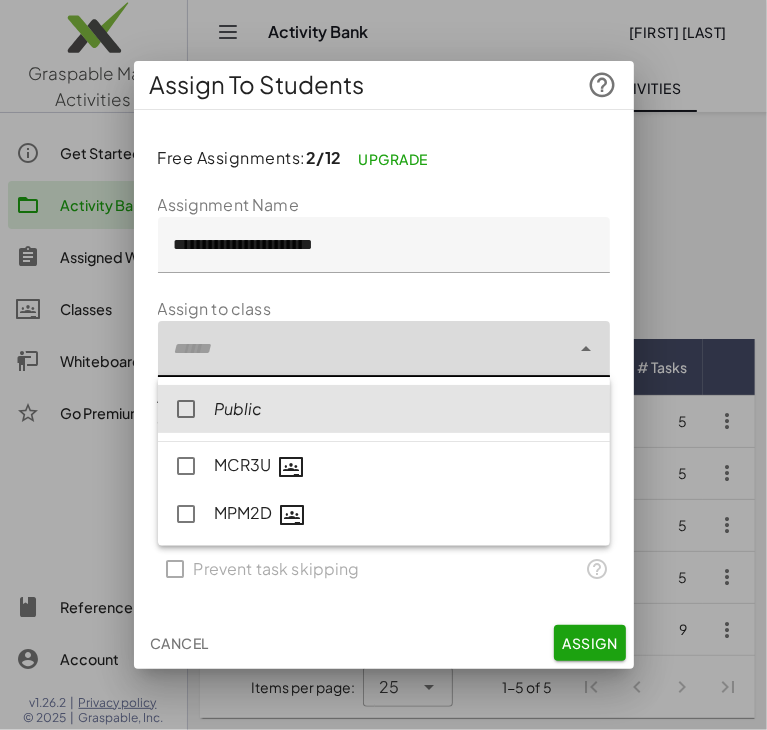click 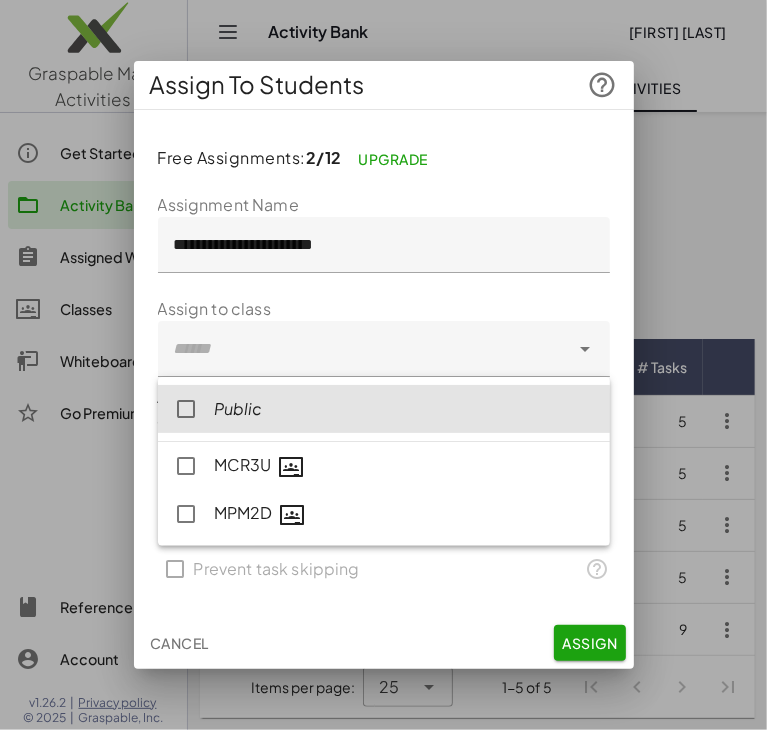 click on "**********" 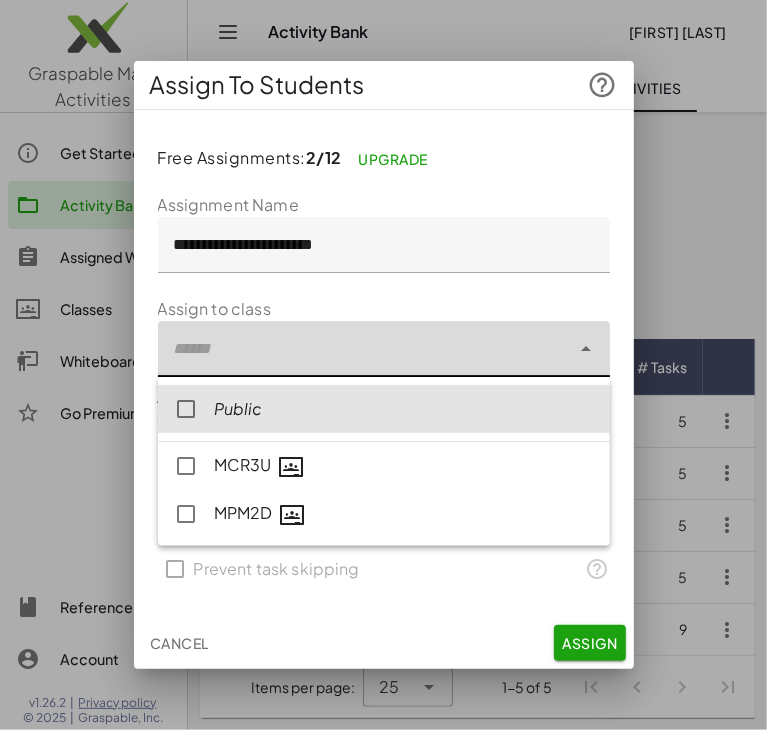 click 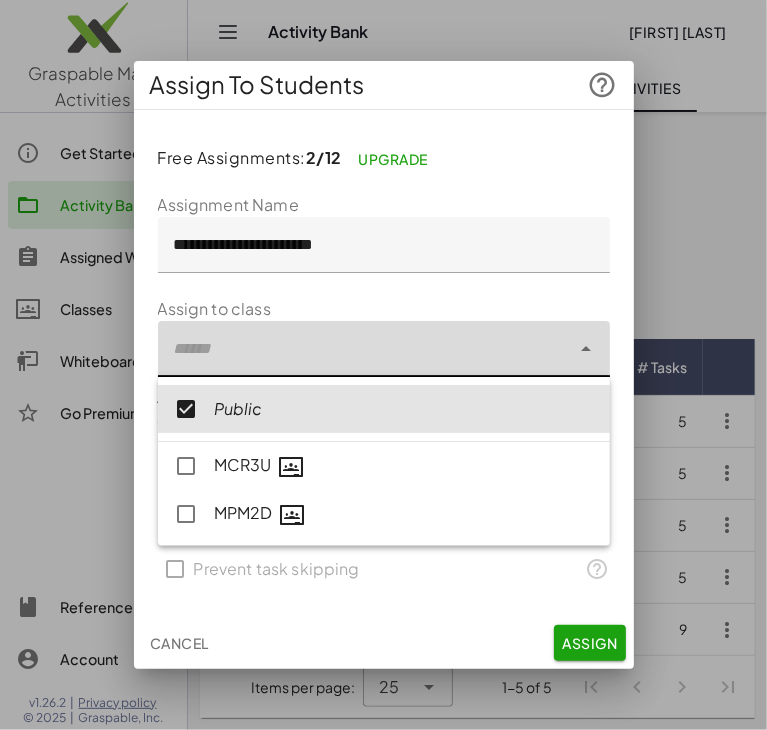 click on "**********" 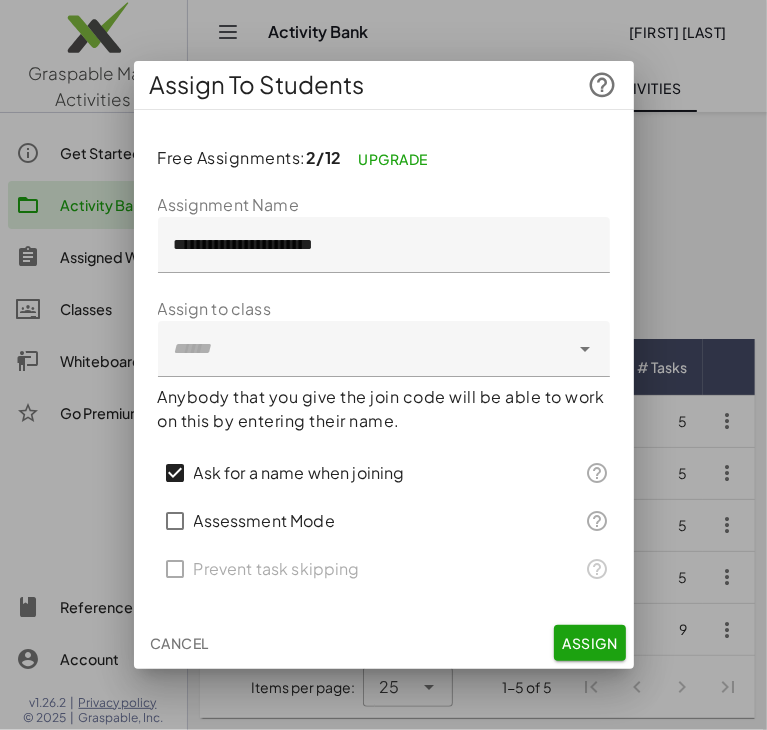 click on "Assessment Mode" at bounding box center [264, 521] 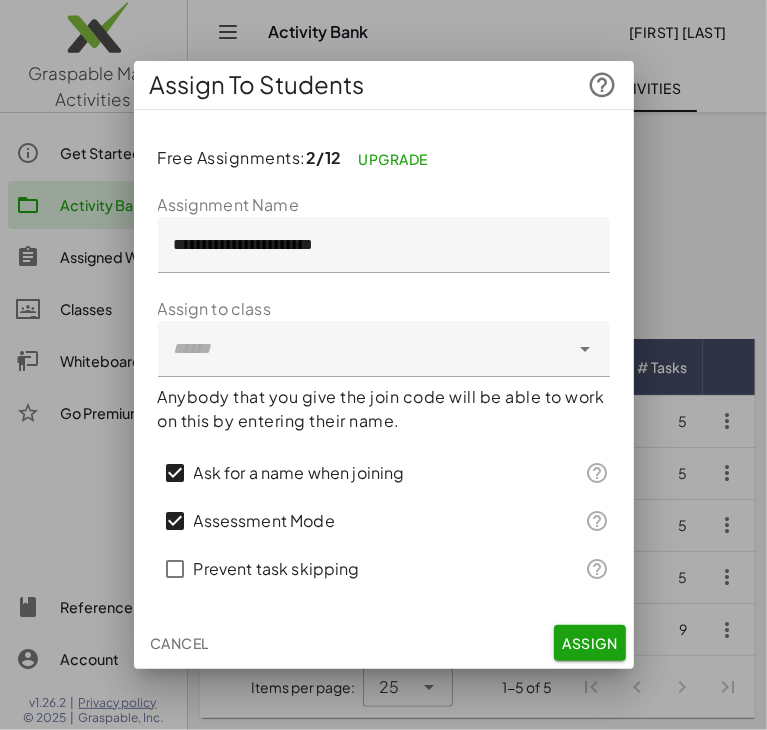 click on "Prevent task skipping" at bounding box center (277, 569) 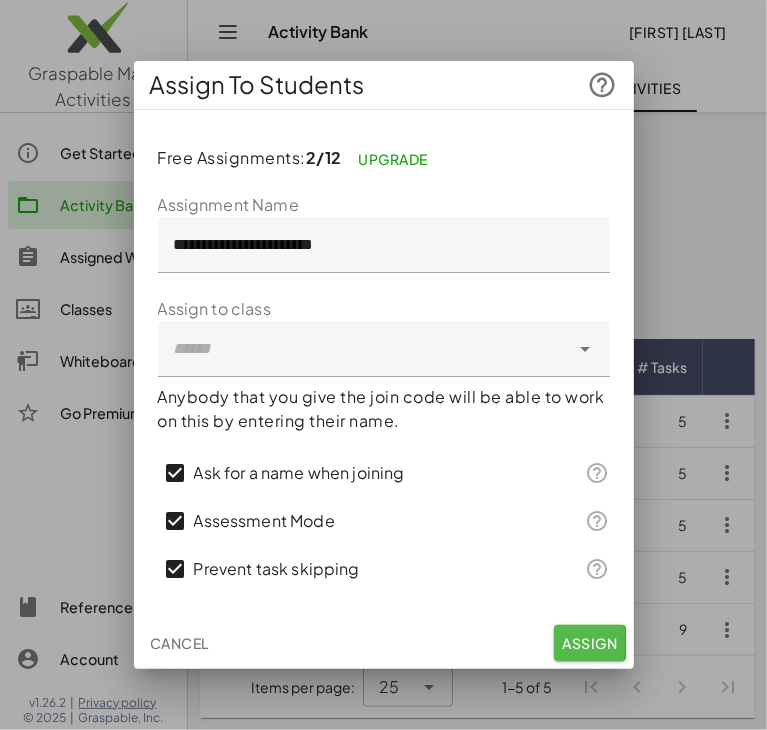 click on "Assign" 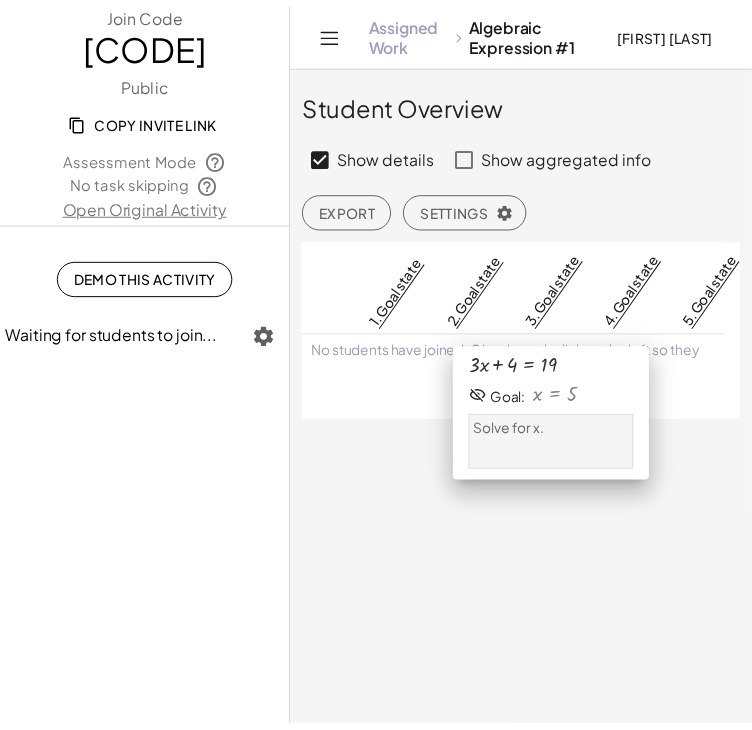 scroll, scrollTop: 0, scrollLeft: 0, axis: both 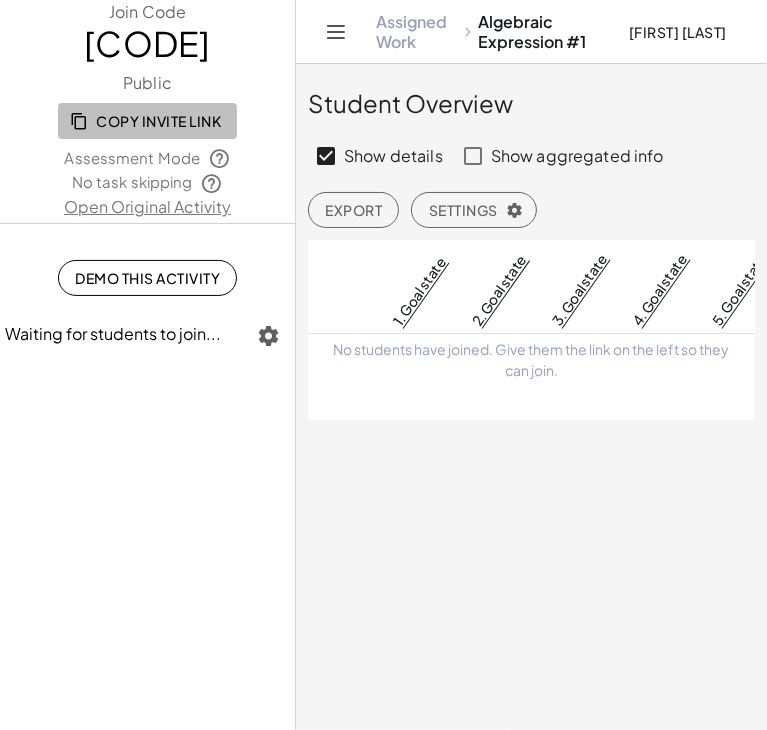 click 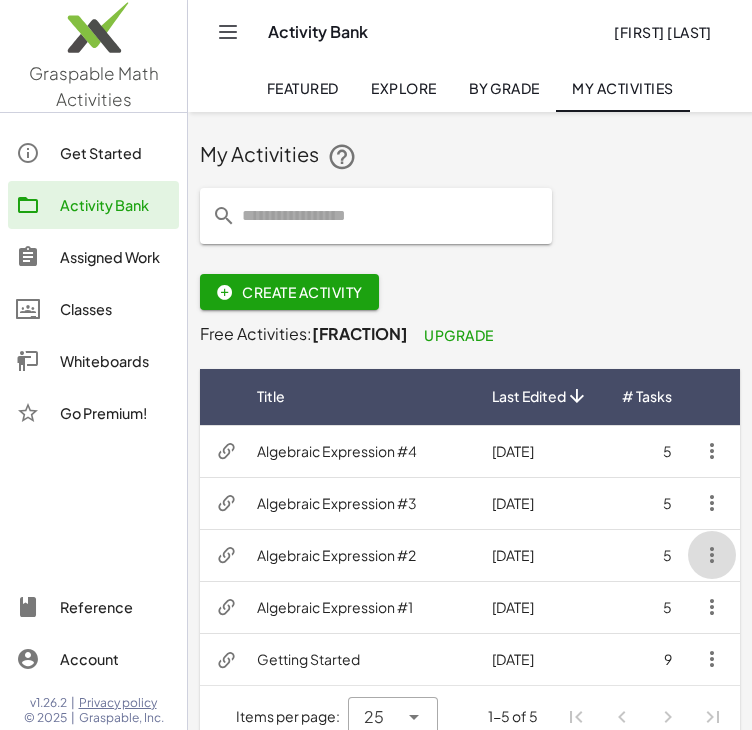 click at bounding box center (712, 555) 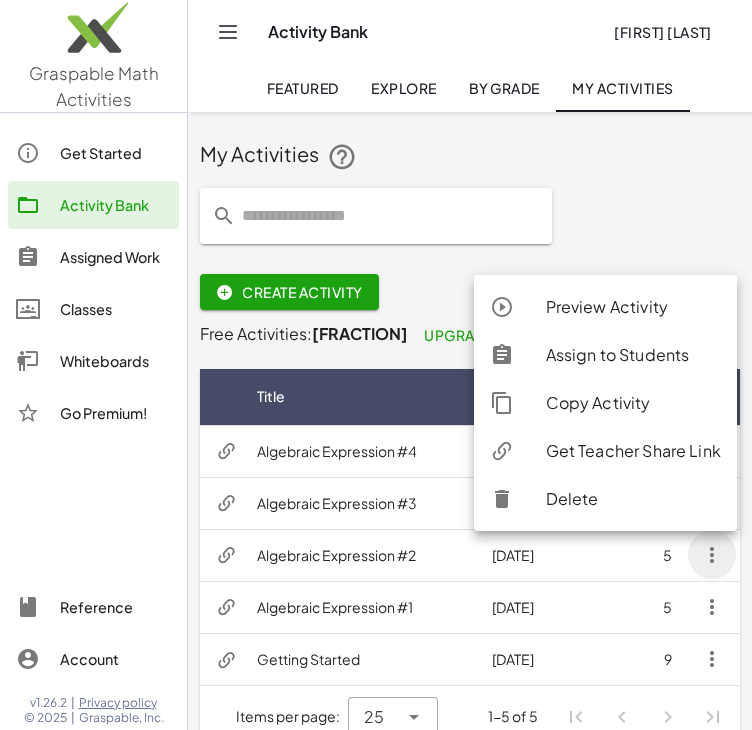 click on "Assign to Students" 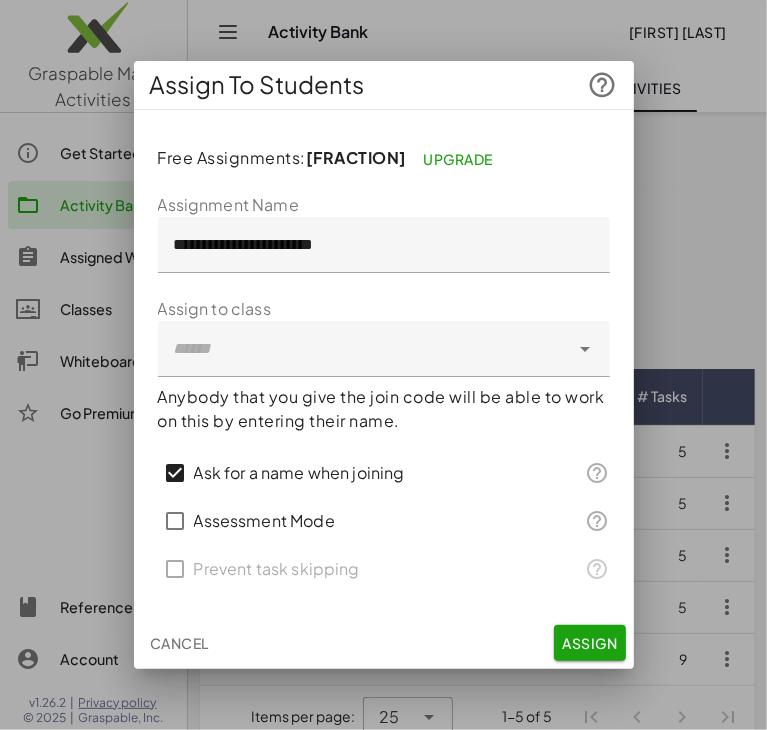 click on "Assessment Mode" at bounding box center [264, 521] 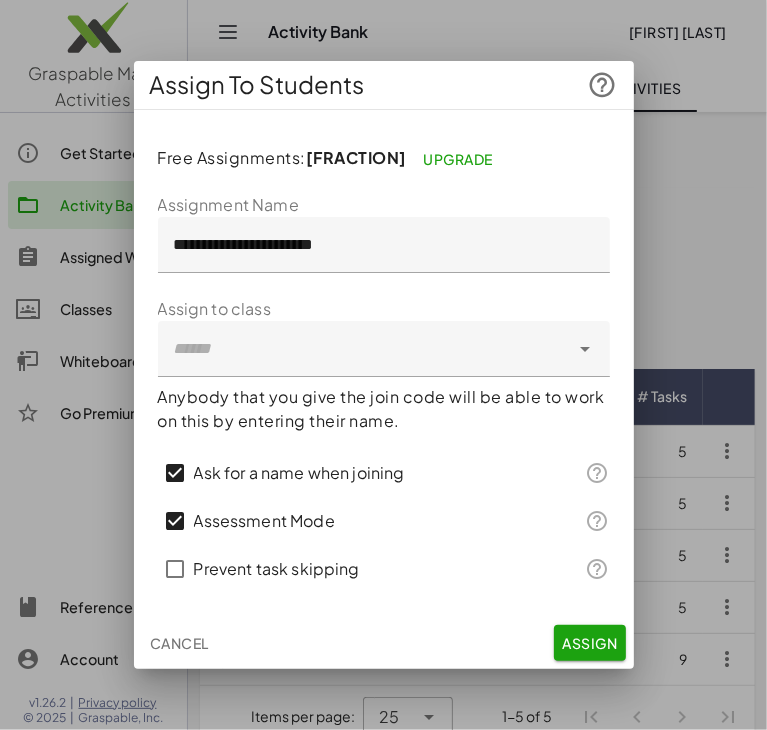 click on "Prevent task skipping" at bounding box center [277, 569] 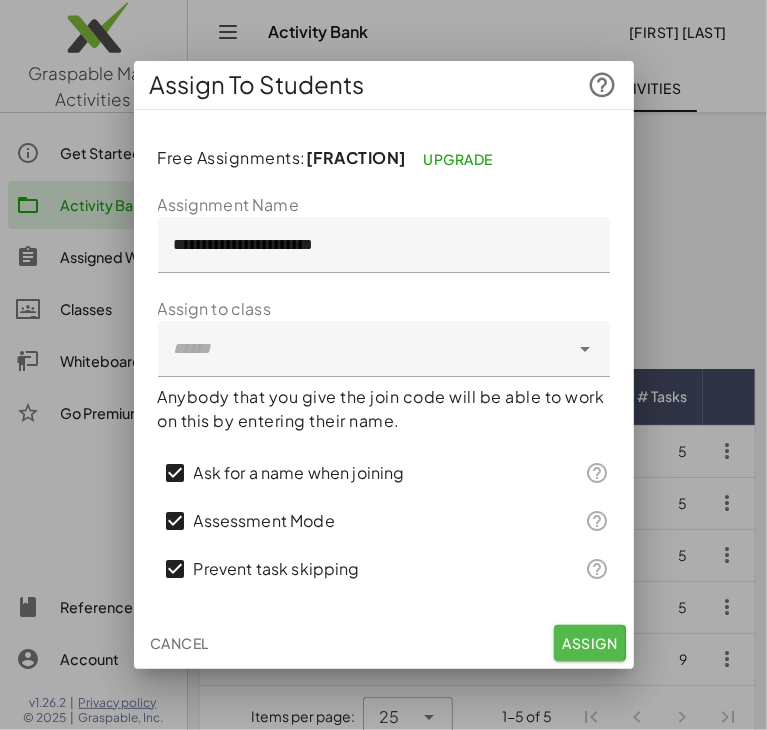 click on "Assign" 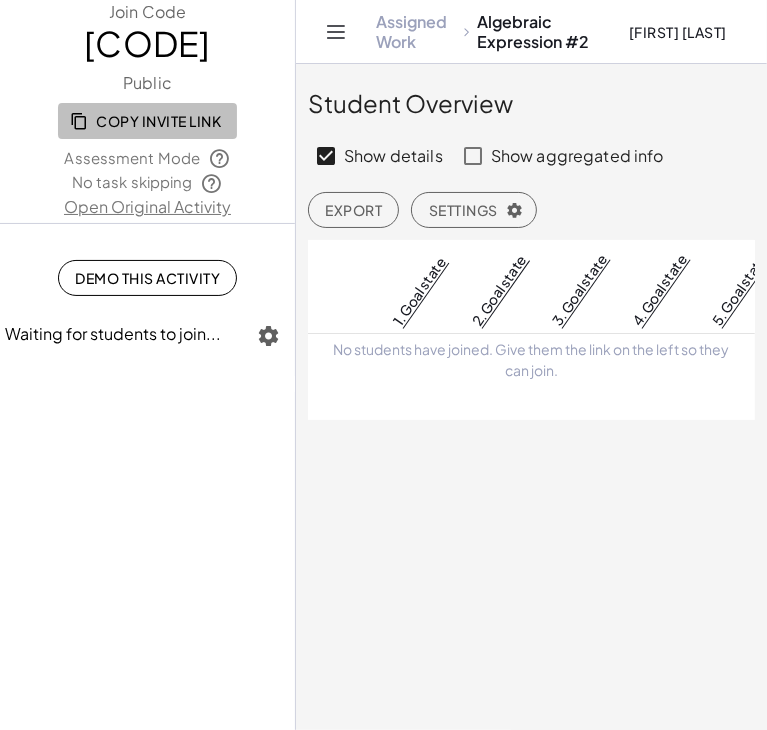 click on "Copy Invite Link" 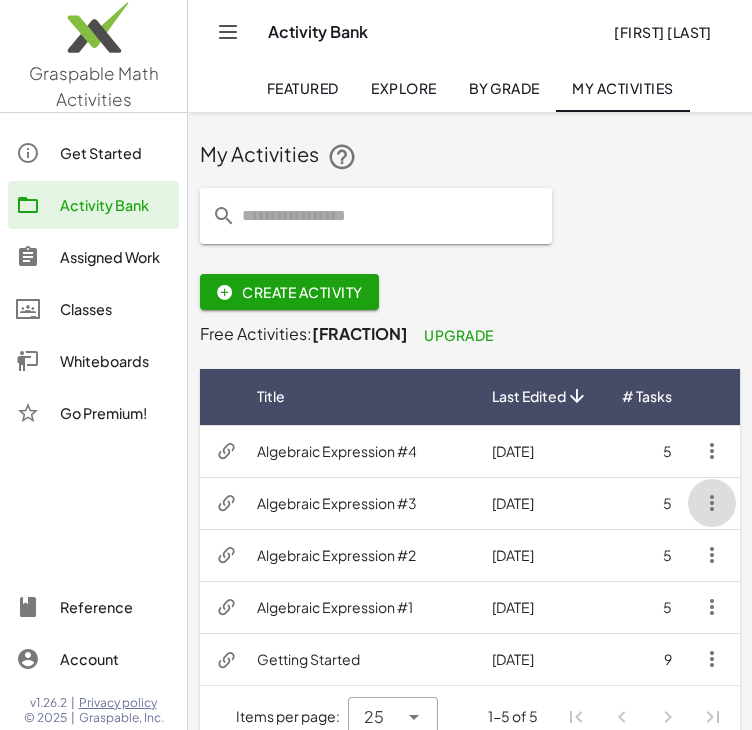 click at bounding box center [712, 503] 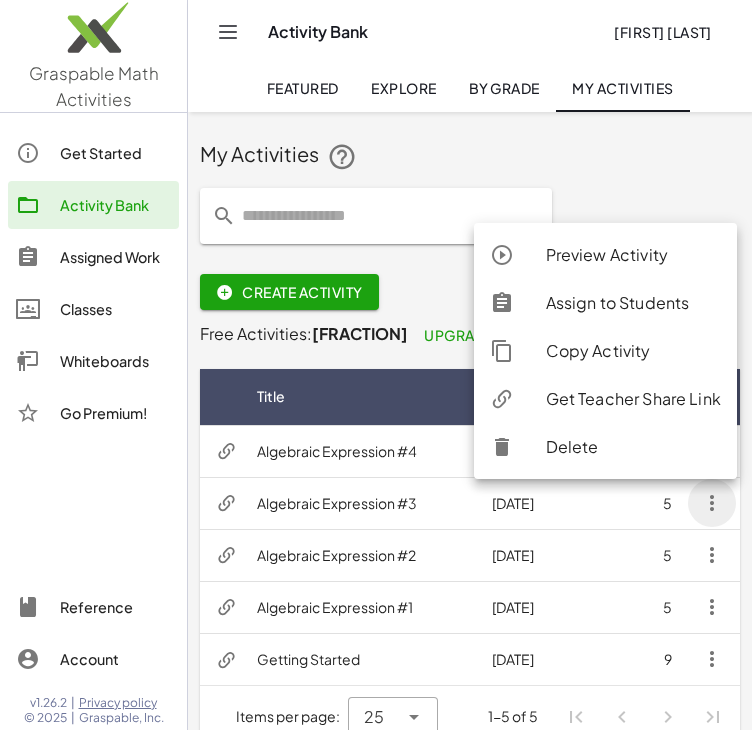 click on "Assign to Students" 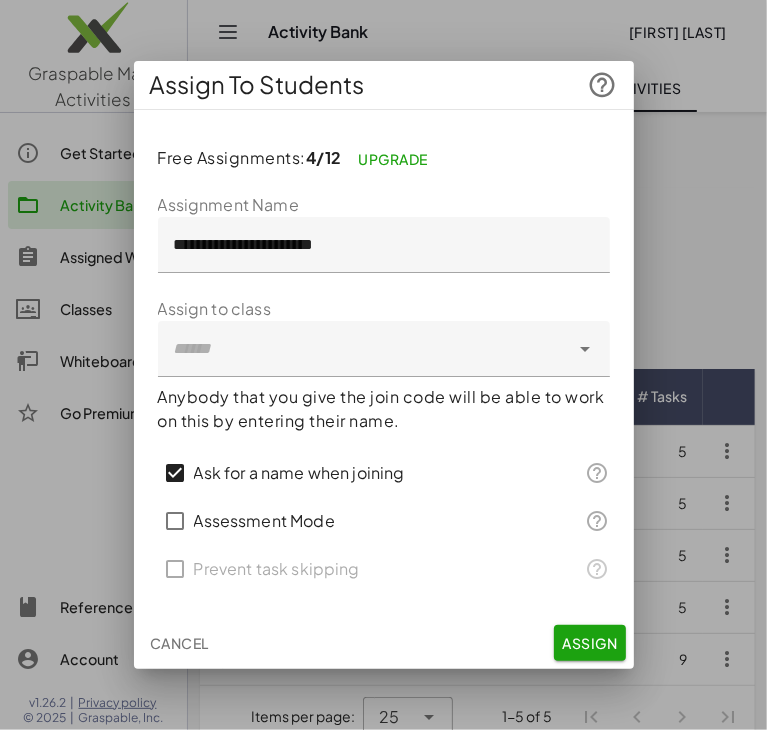 click on "Assessment Mode" 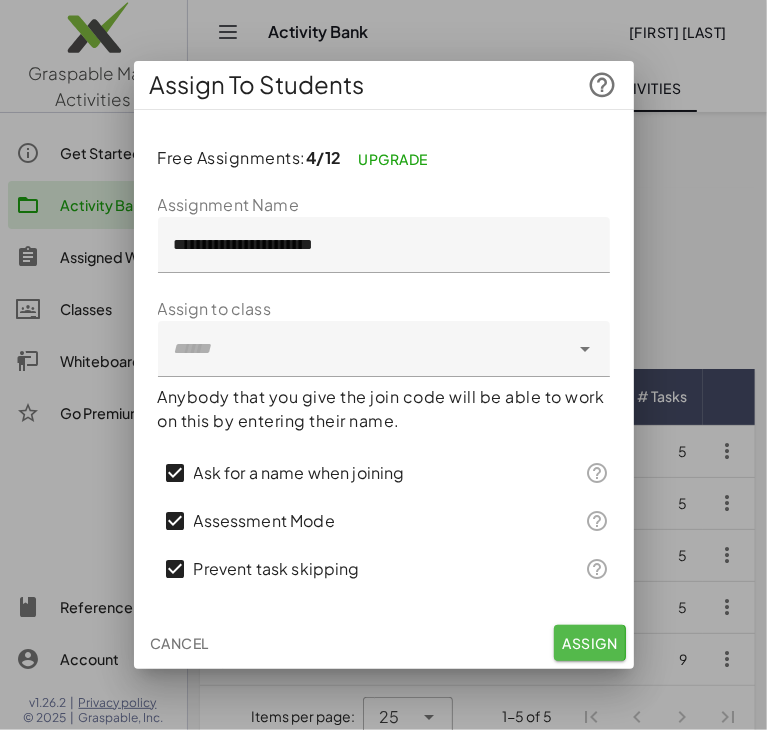click on "Assign" 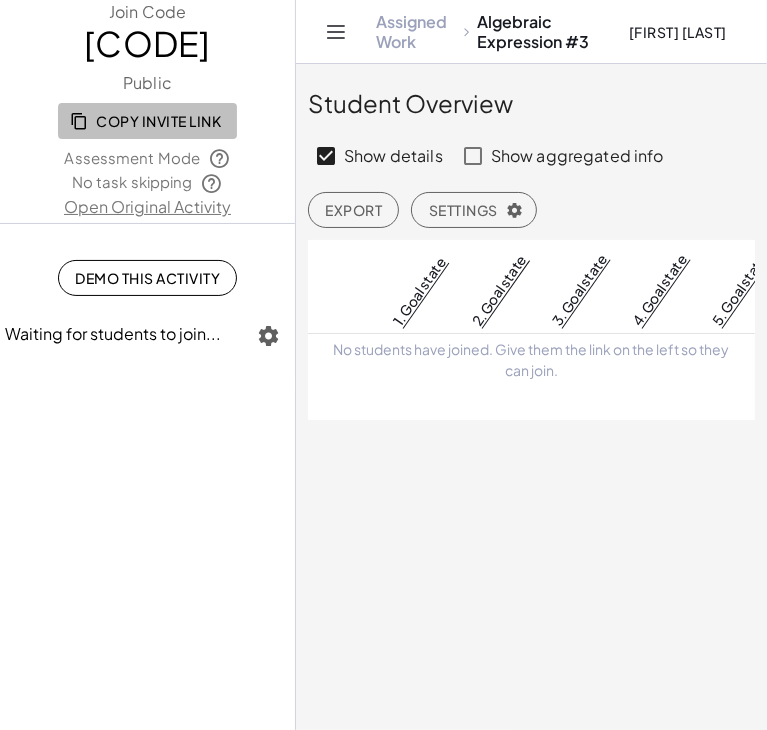 click on "Copy Invite Link" 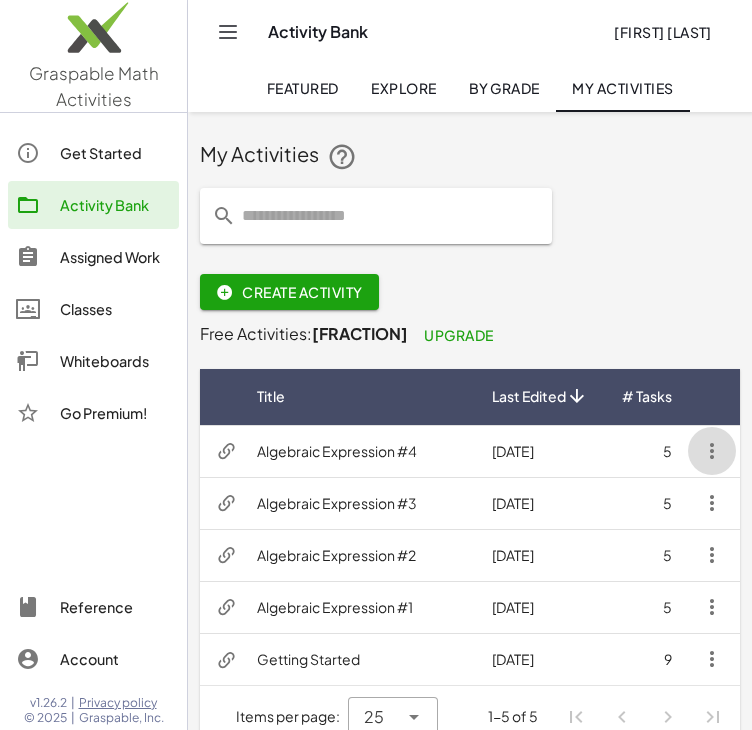 click at bounding box center [712, 451] 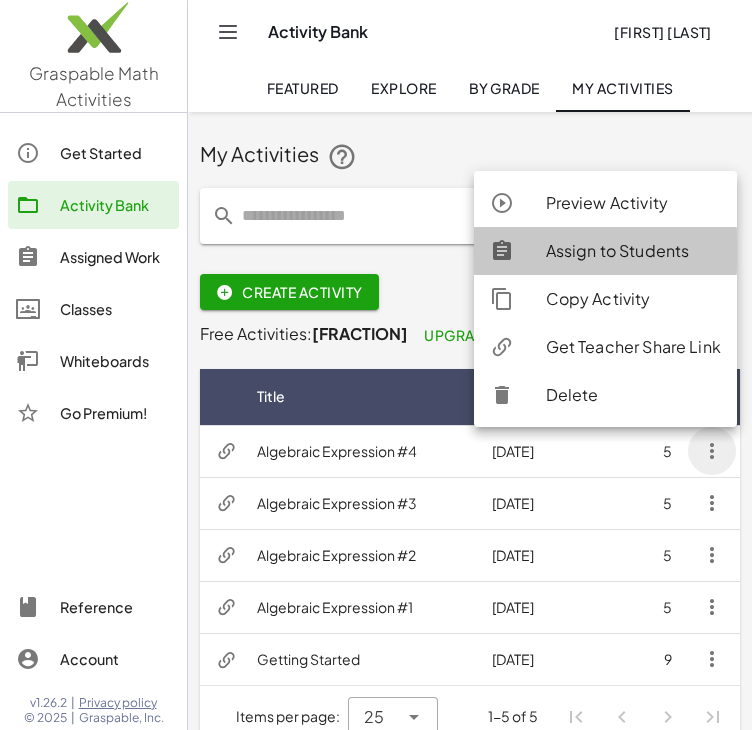 click on "Assign to Students" 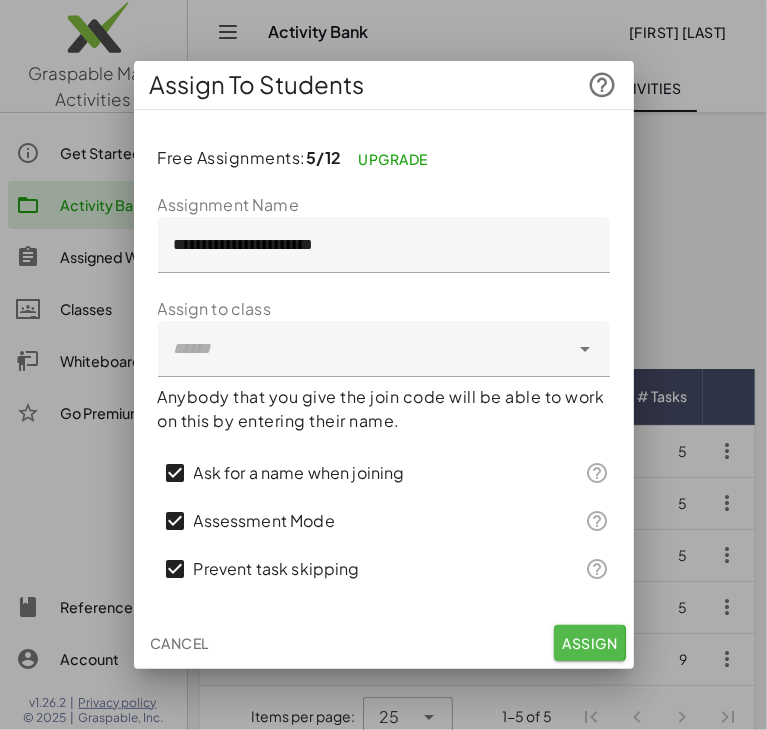 click on "Assign" 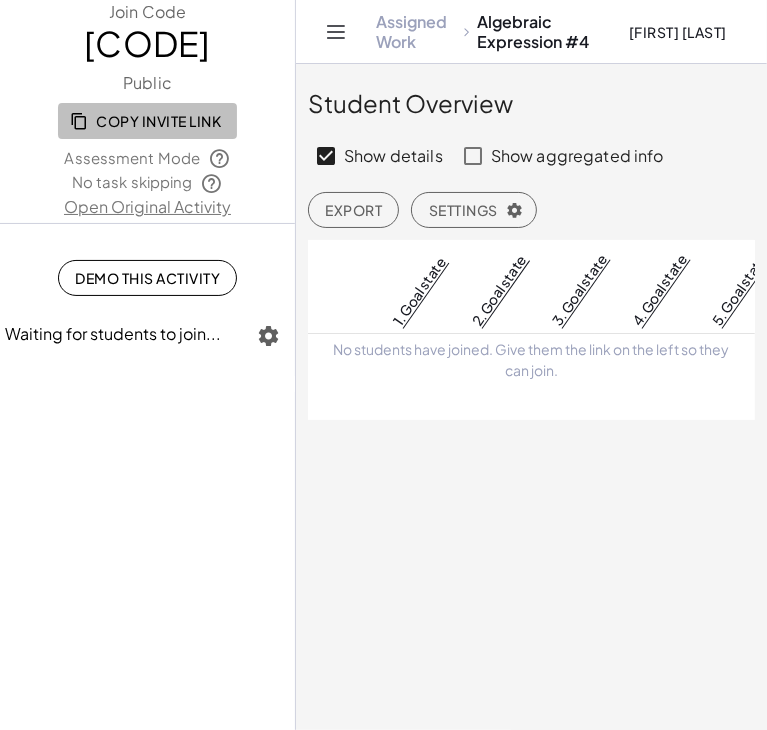 click on "Copy Invite Link" 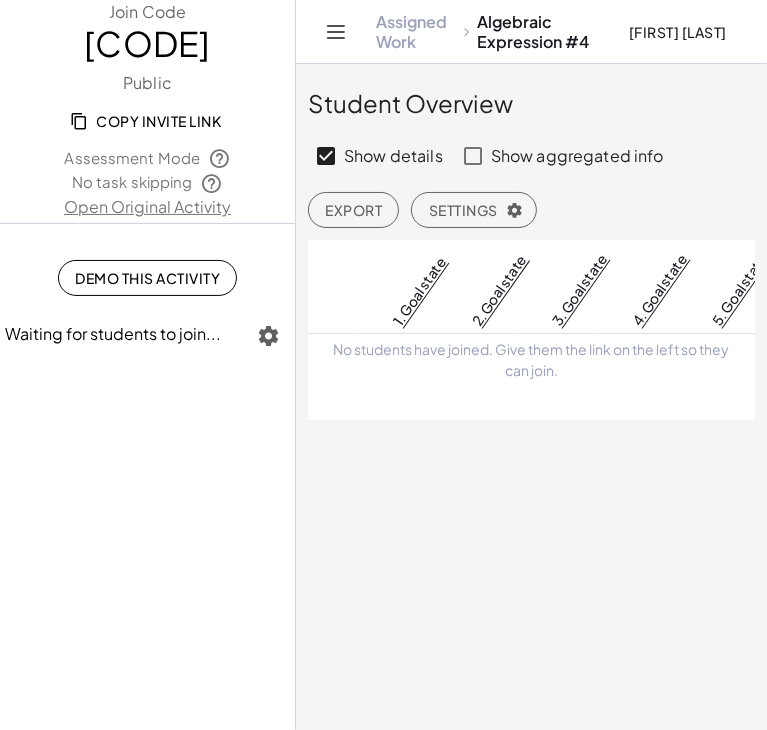 click on "Assigned Work Algebraic Expression #4  [FIRST] [LAST]" at bounding box center [531, 31] 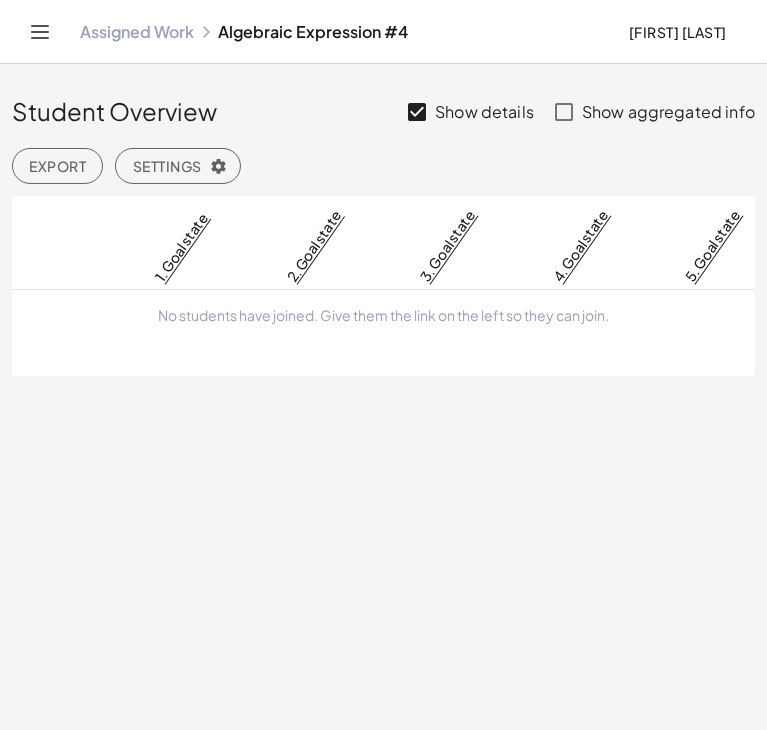click 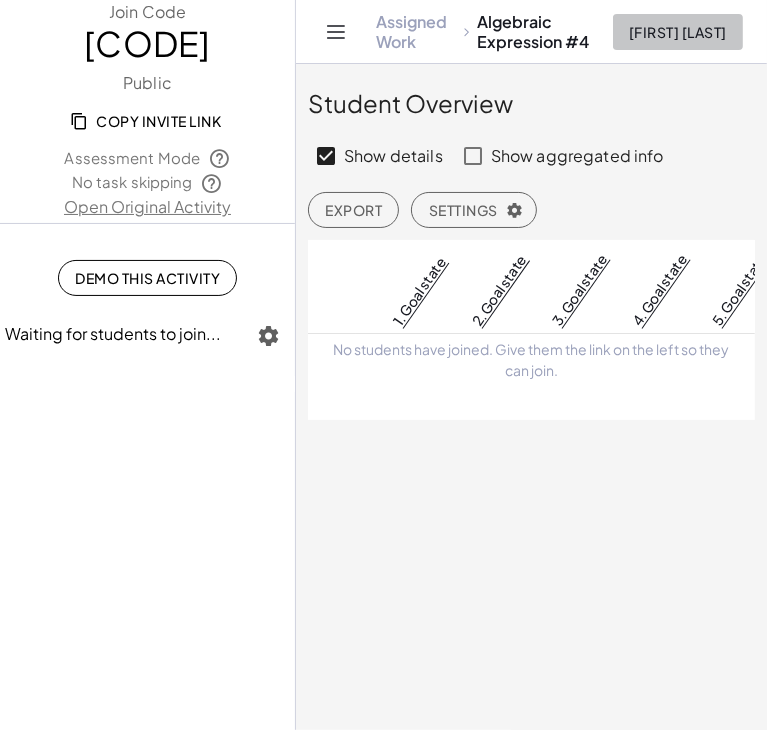 click on "[FIRST] [LAST]" 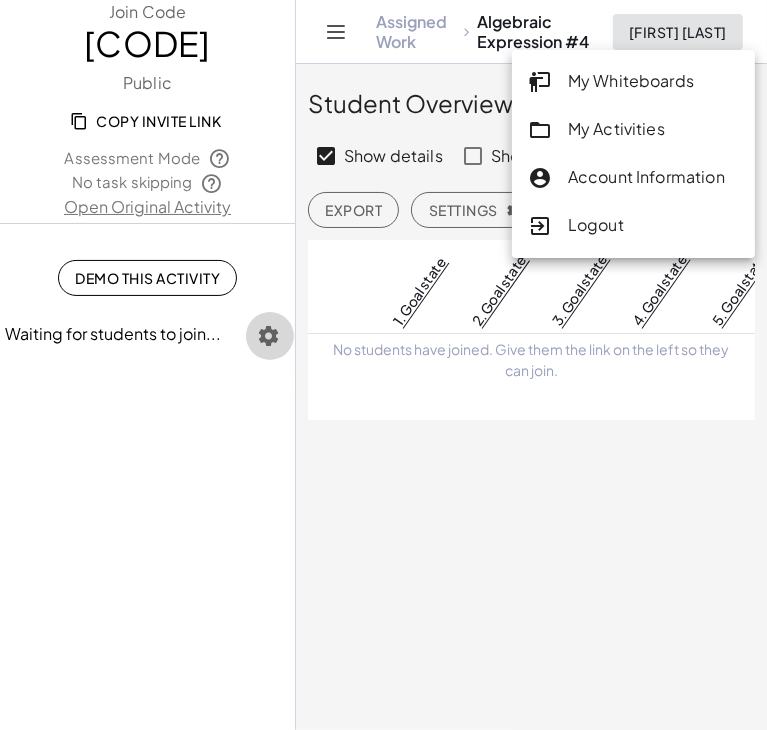 click 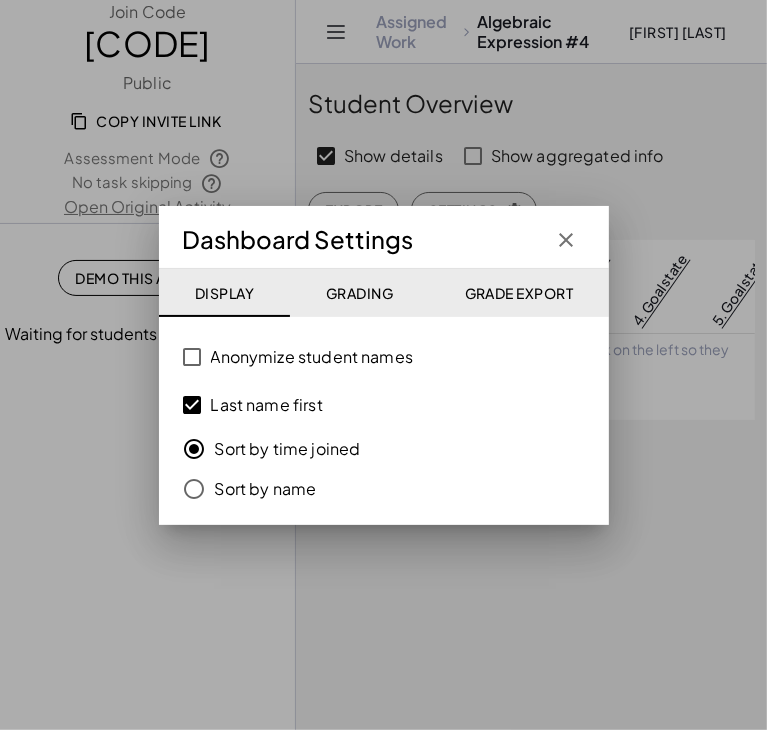 click at bounding box center (383, 365) 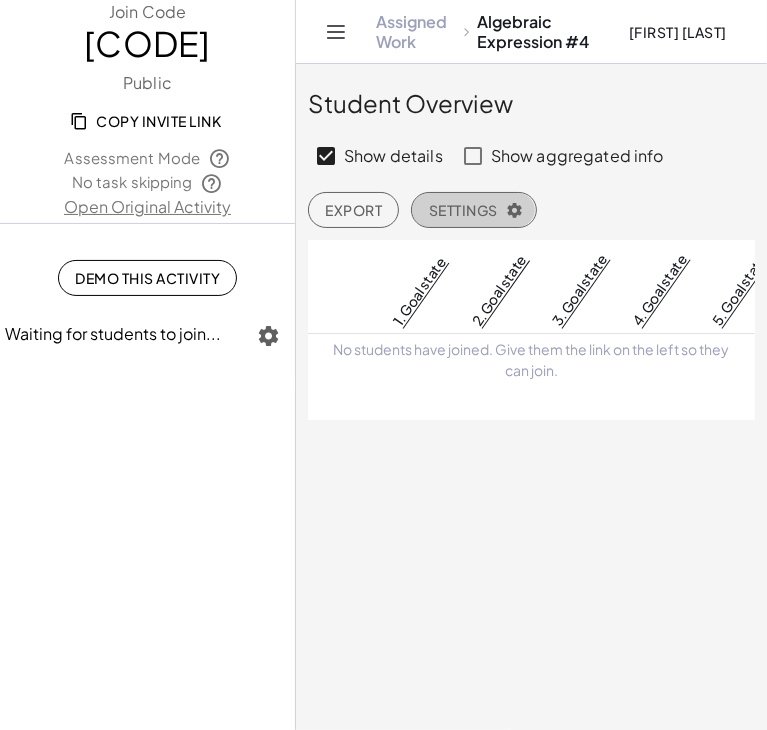 click on "Settings" 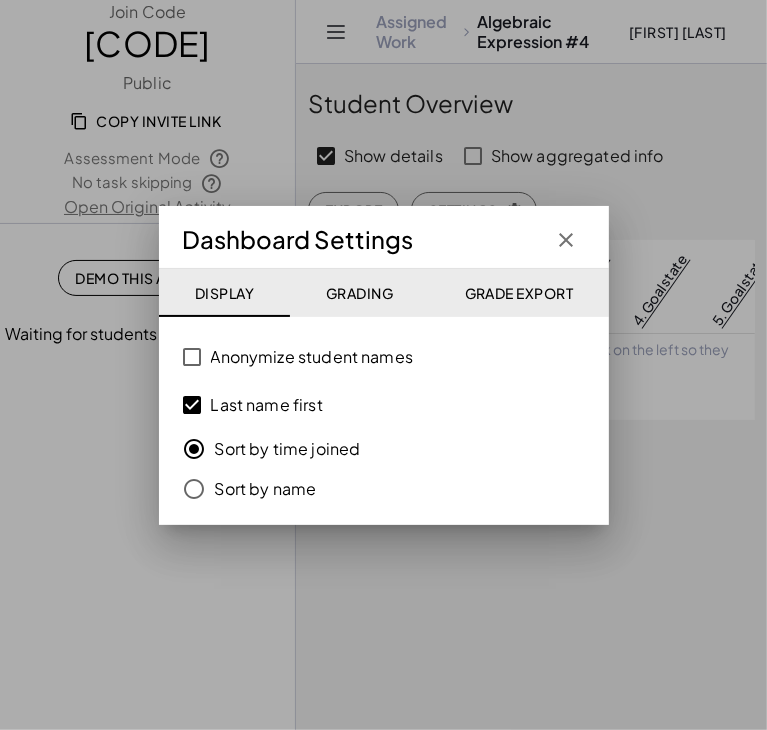 click at bounding box center (383, 365) 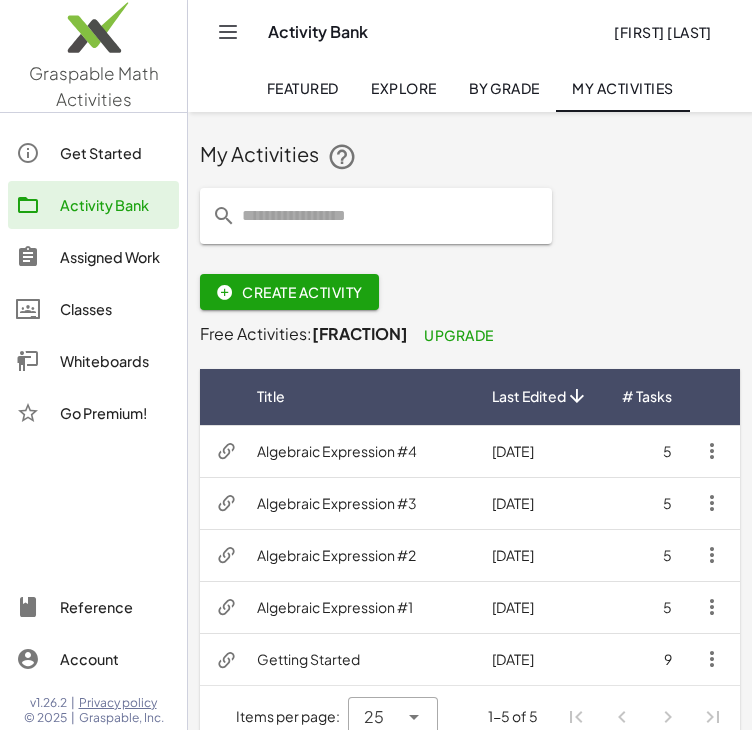 scroll, scrollTop: 29, scrollLeft: 0, axis: vertical 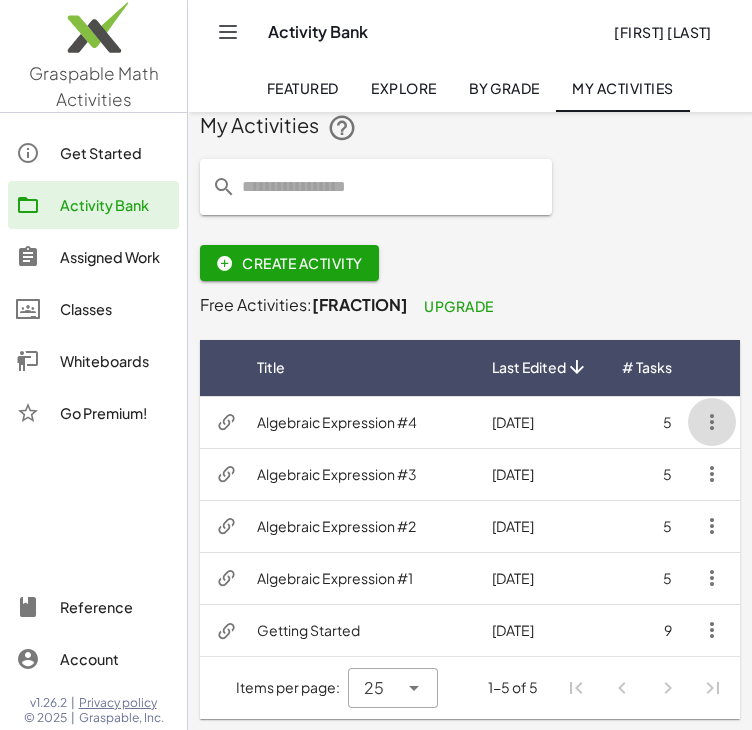 click at bounding box center [712, 422] 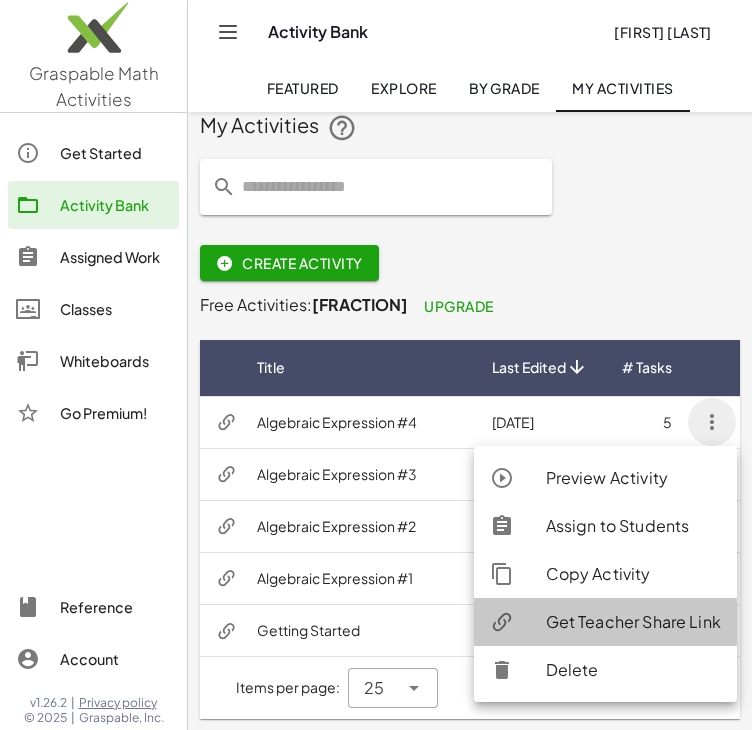 click on "Get Teacher Share Link" 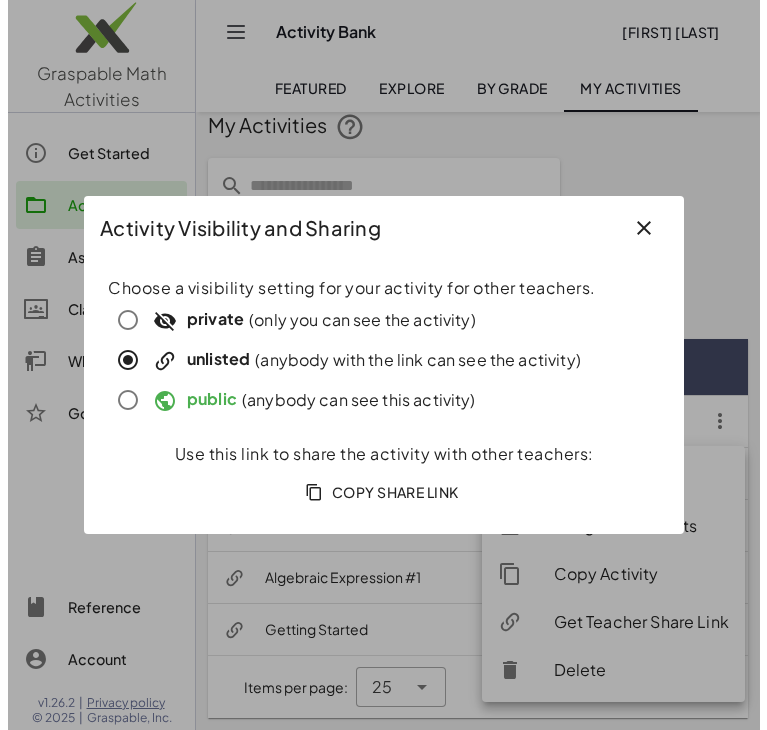 scroll, scrollTop: 0, scrollLeft: 0, axis: both 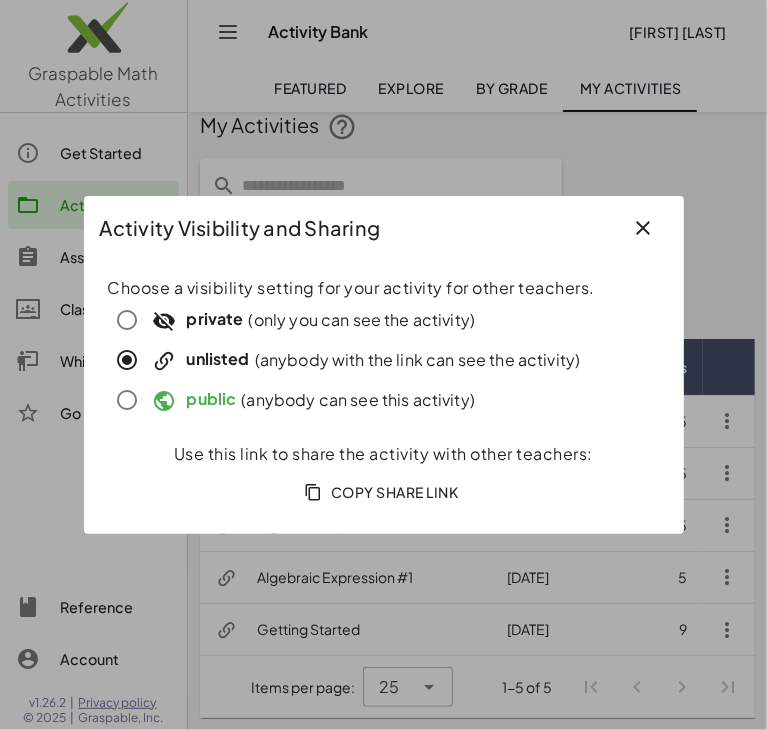 click on "Copy Share Link" at bounding box center (384, 492) 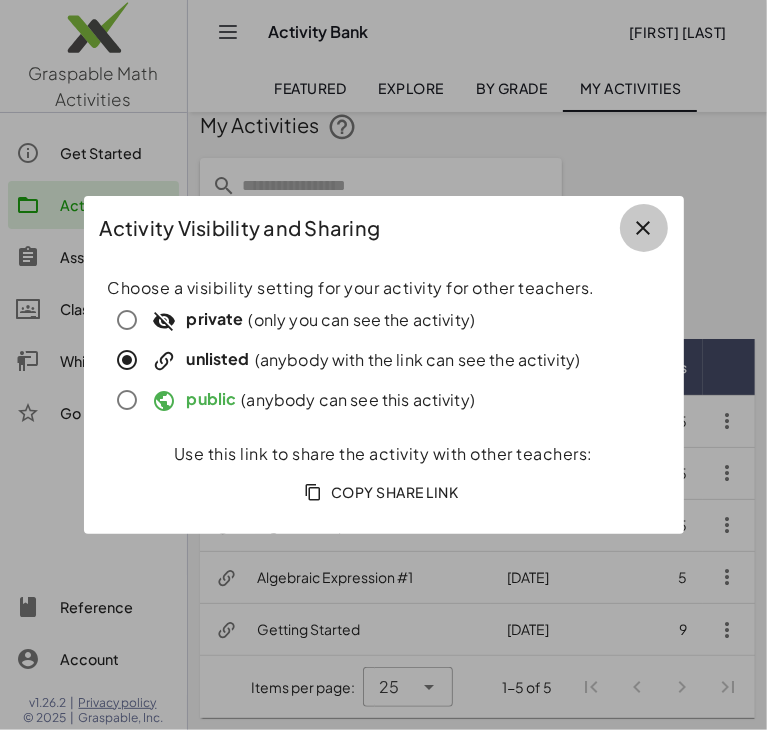 click 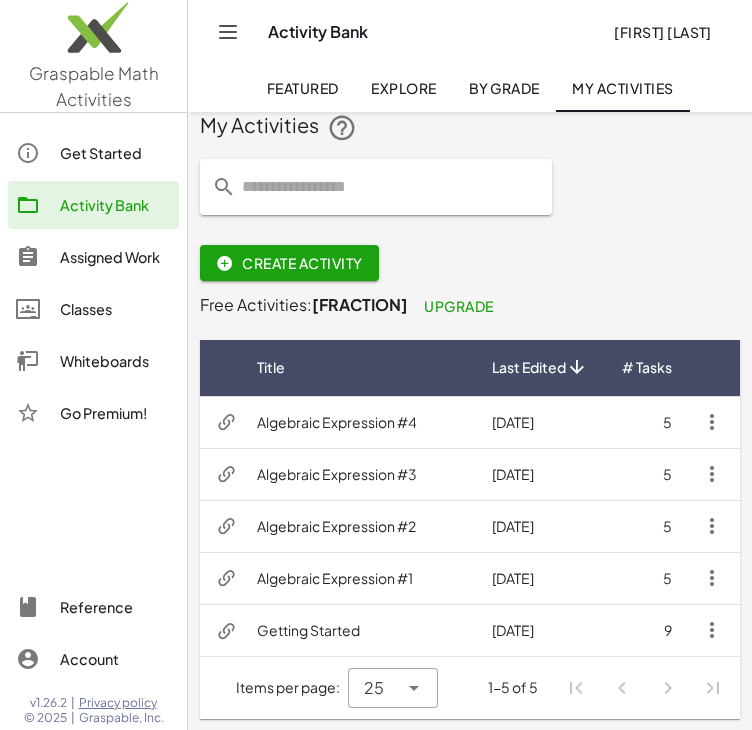 scroll, scrollTop: 0, scrollLeft: 0, axis: both 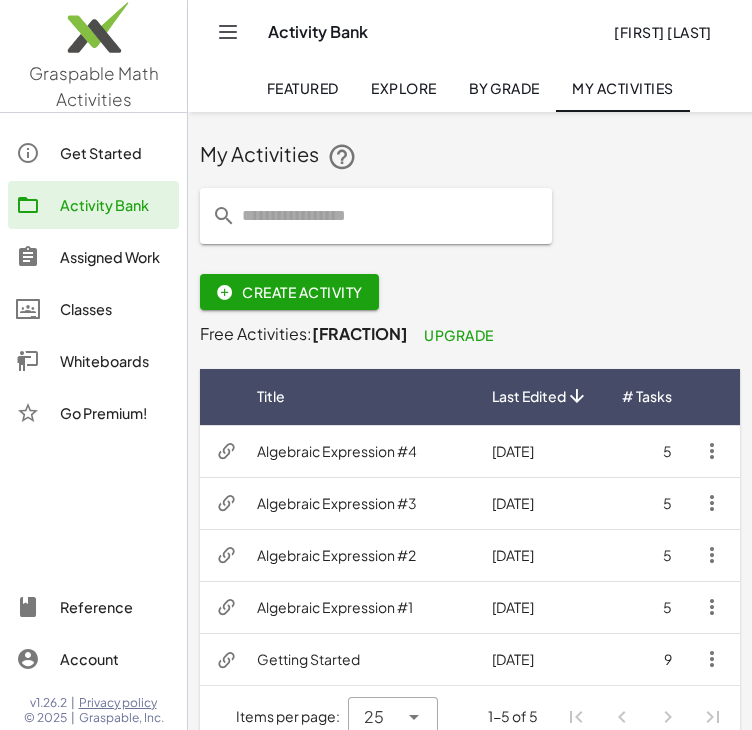 click 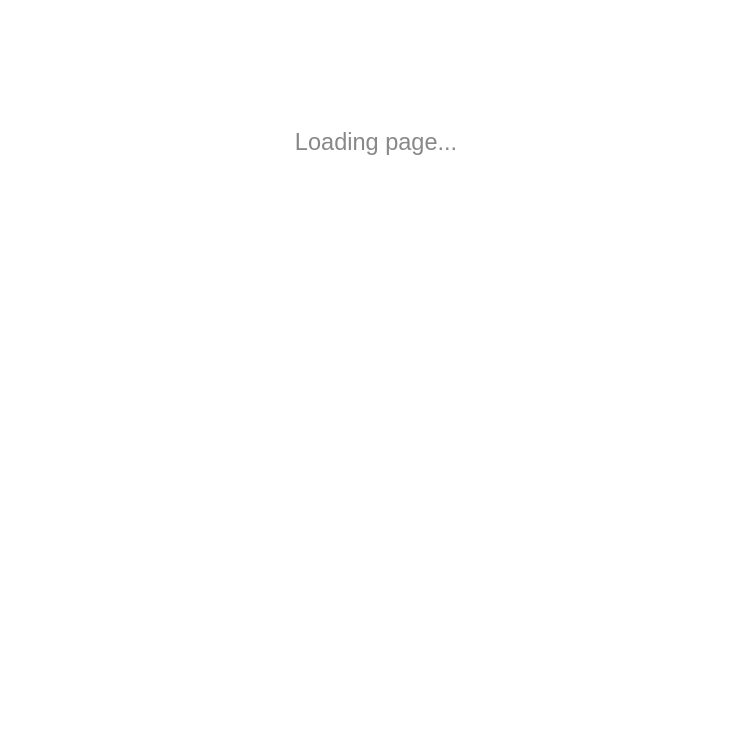 scroll, scrollTop: 0, scrollLeft: 0, axis: both 